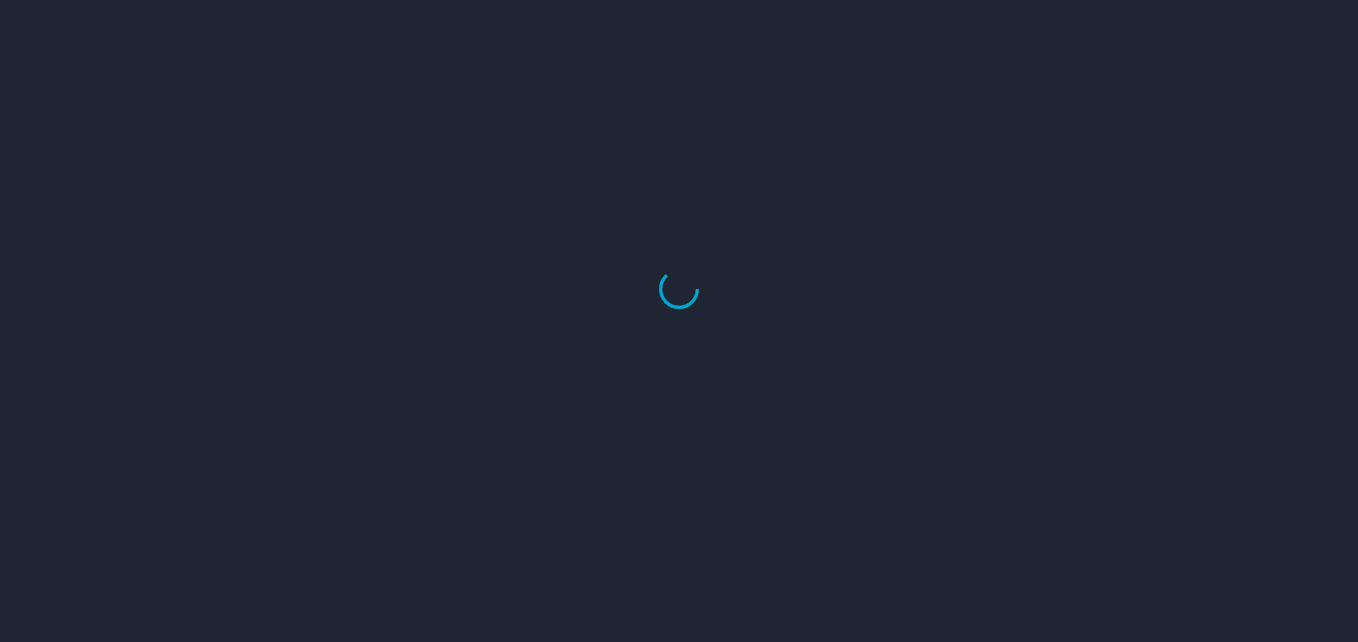 scroll, scrollTop: 0, scrollLeft: 0, axis: both 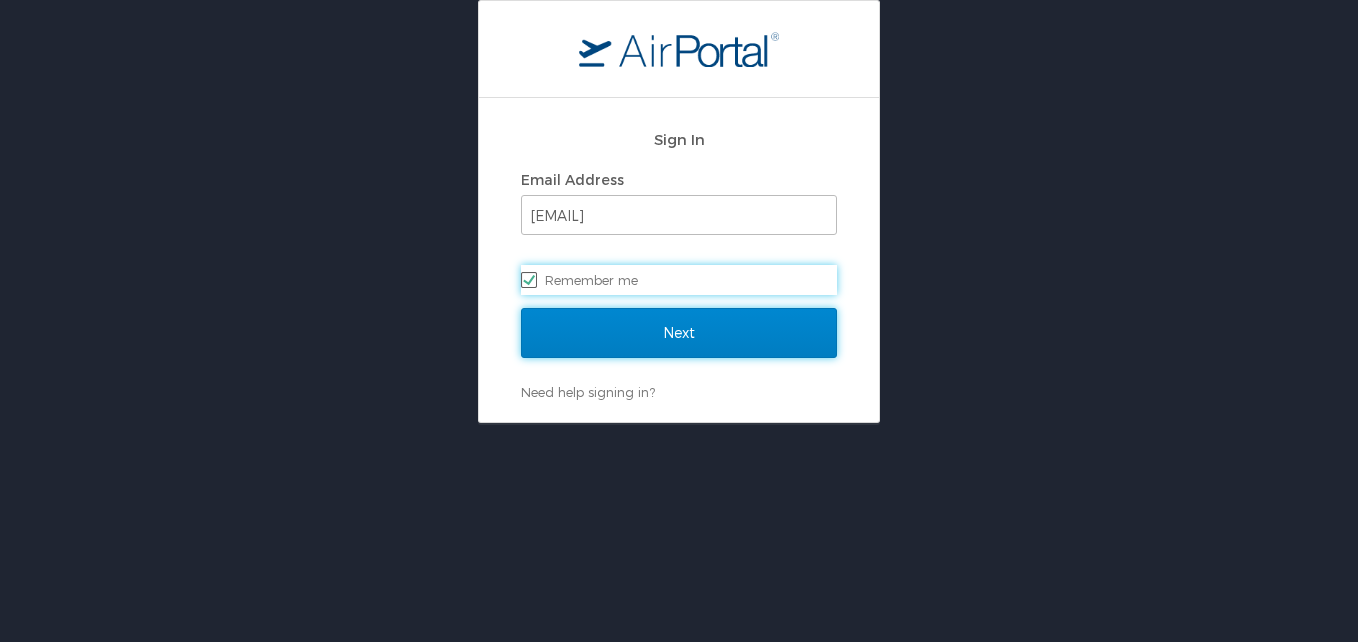 click on "Next" at bounding box center [679, 333] 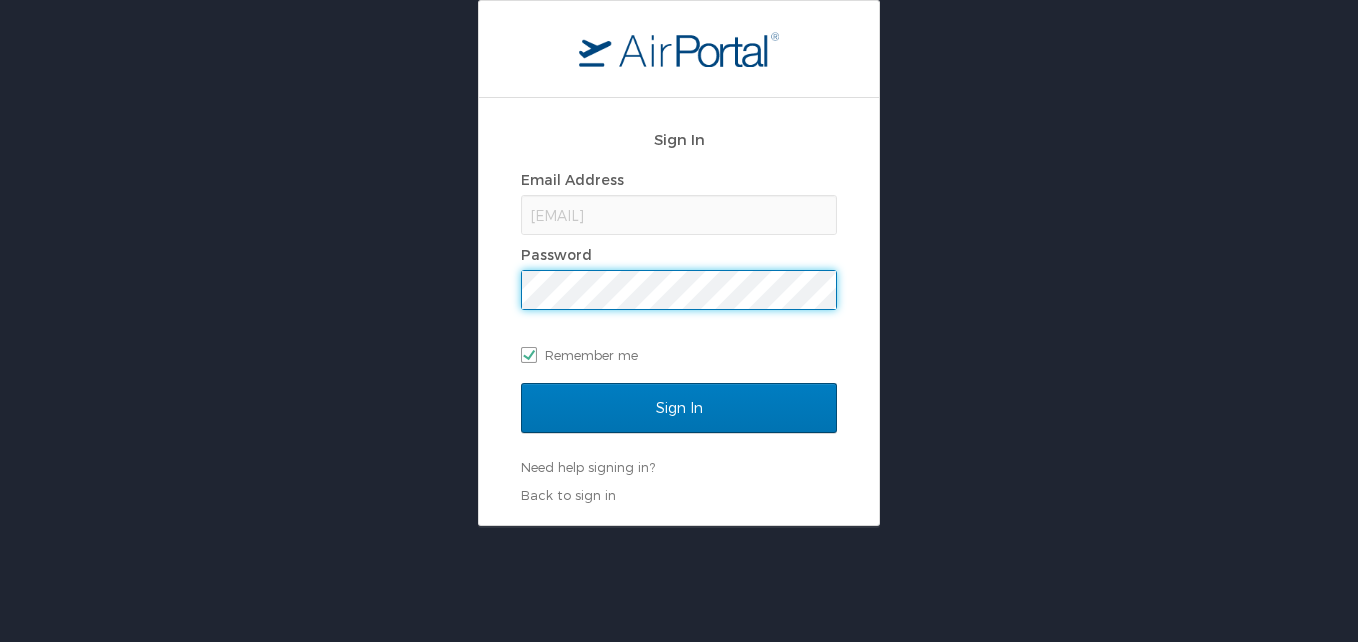scroll, scrollTop: 0, scrollLeft: 0, axis: both 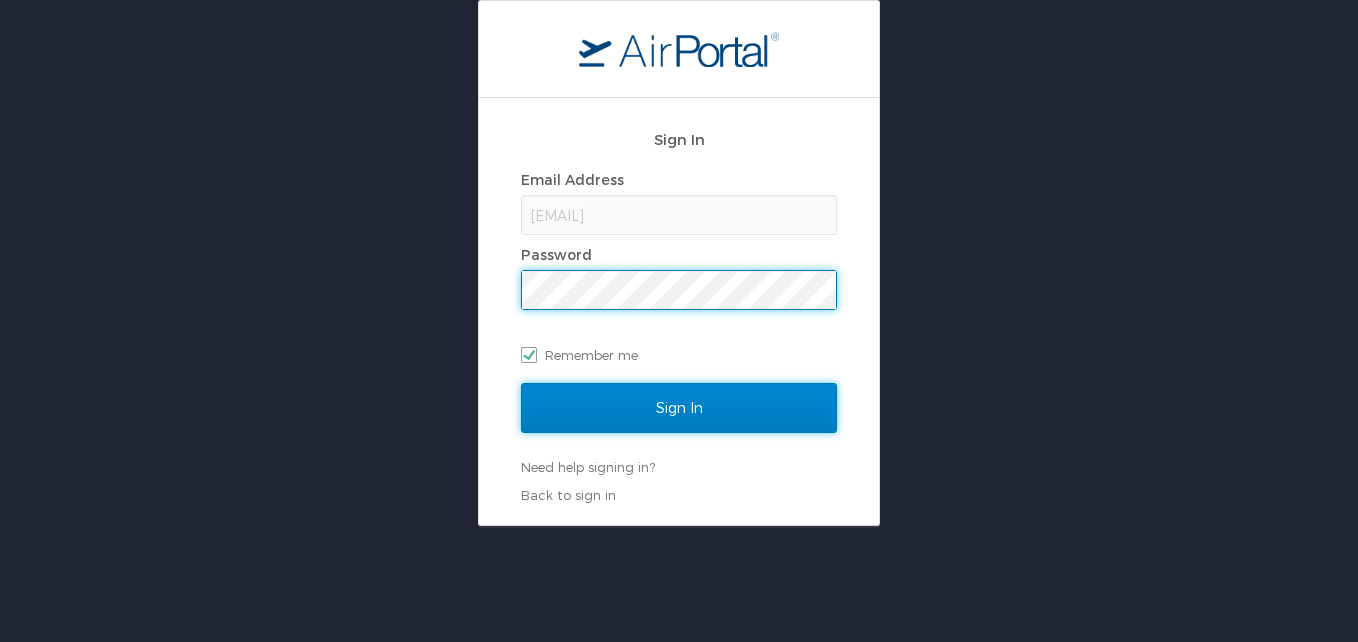 click on "Sign In" at bounding box center (679, 408) 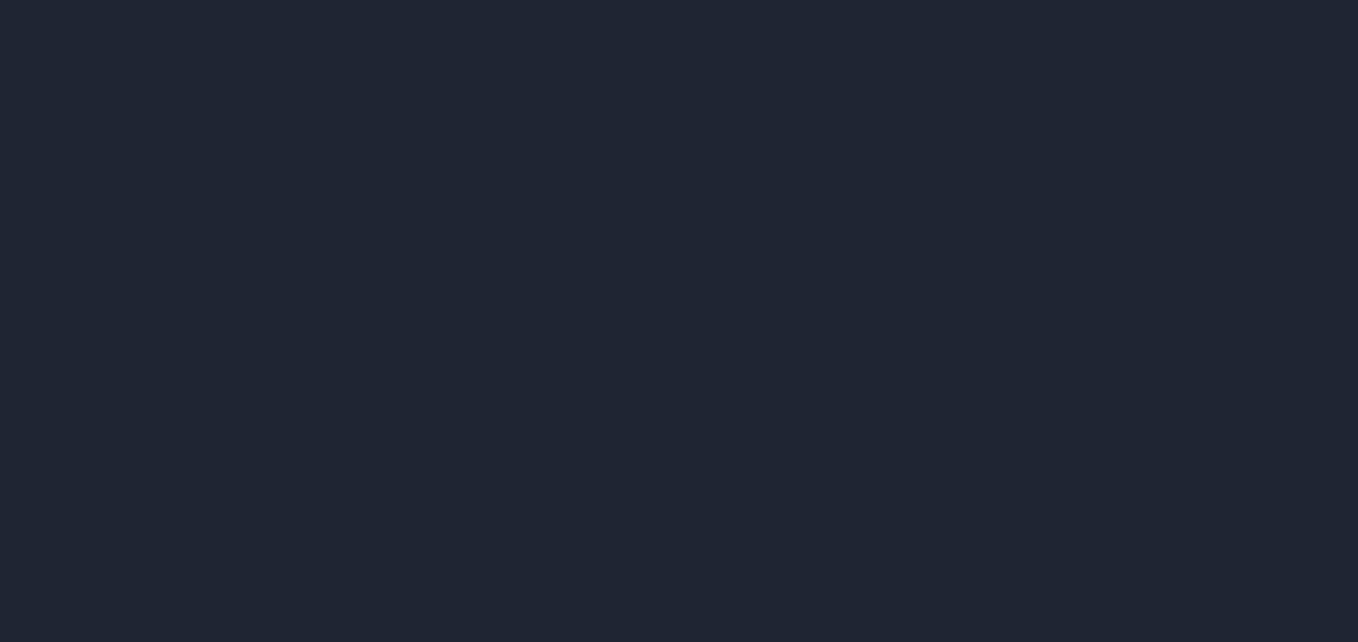 scroll, scrollTop: 0, scrollLeft: 0, axis: both 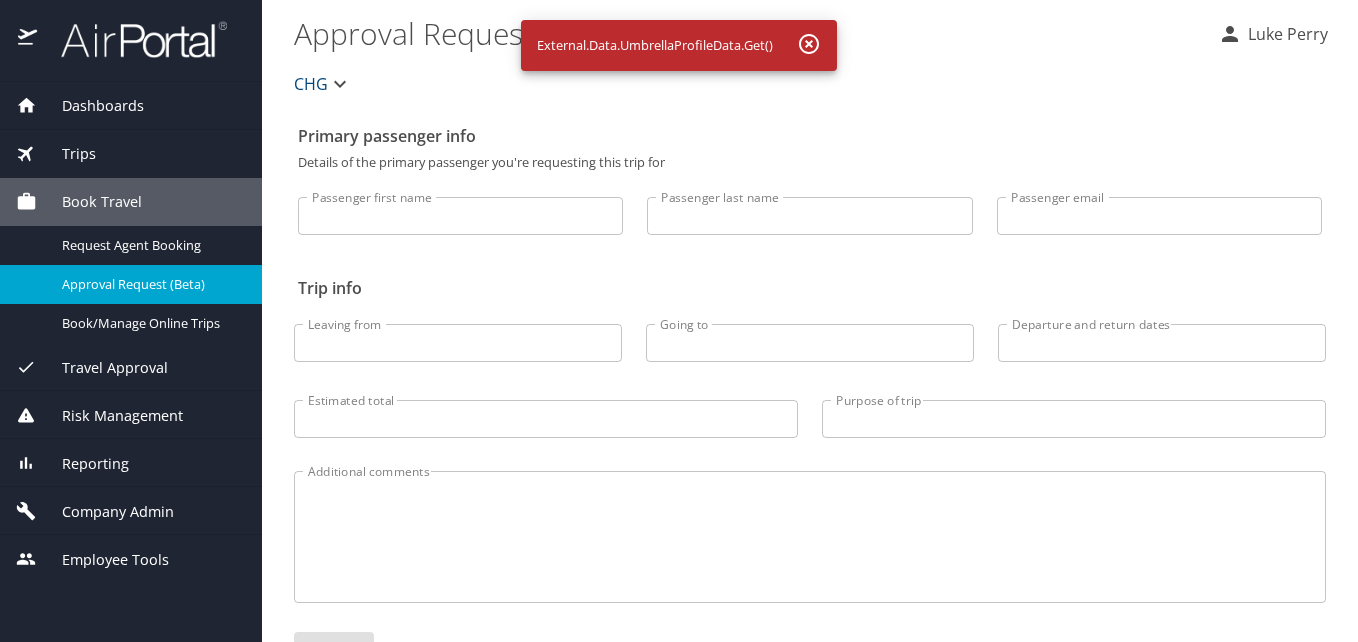 click on "Dashboards" at bounding box center (131, 106) 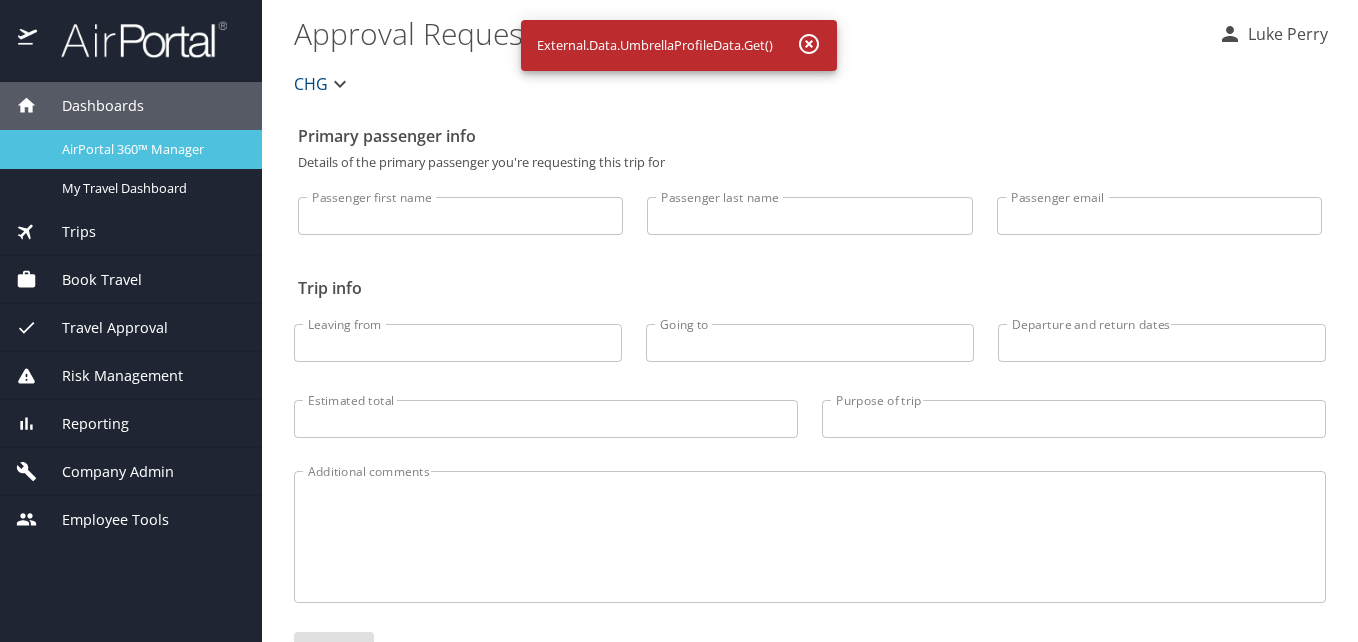 click on "AirPortal 360™ Manager" at bounding box center [150, 149] 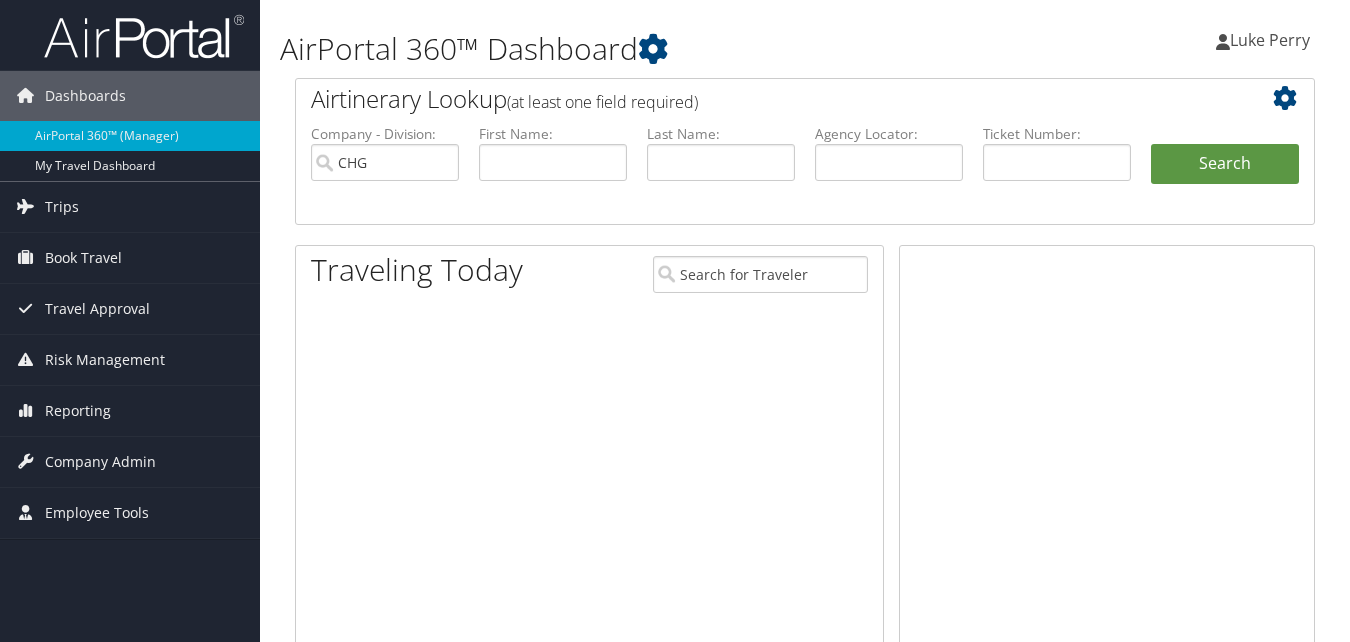 scroll, scrollTop: 0, scrollLeft: 0, axis: both 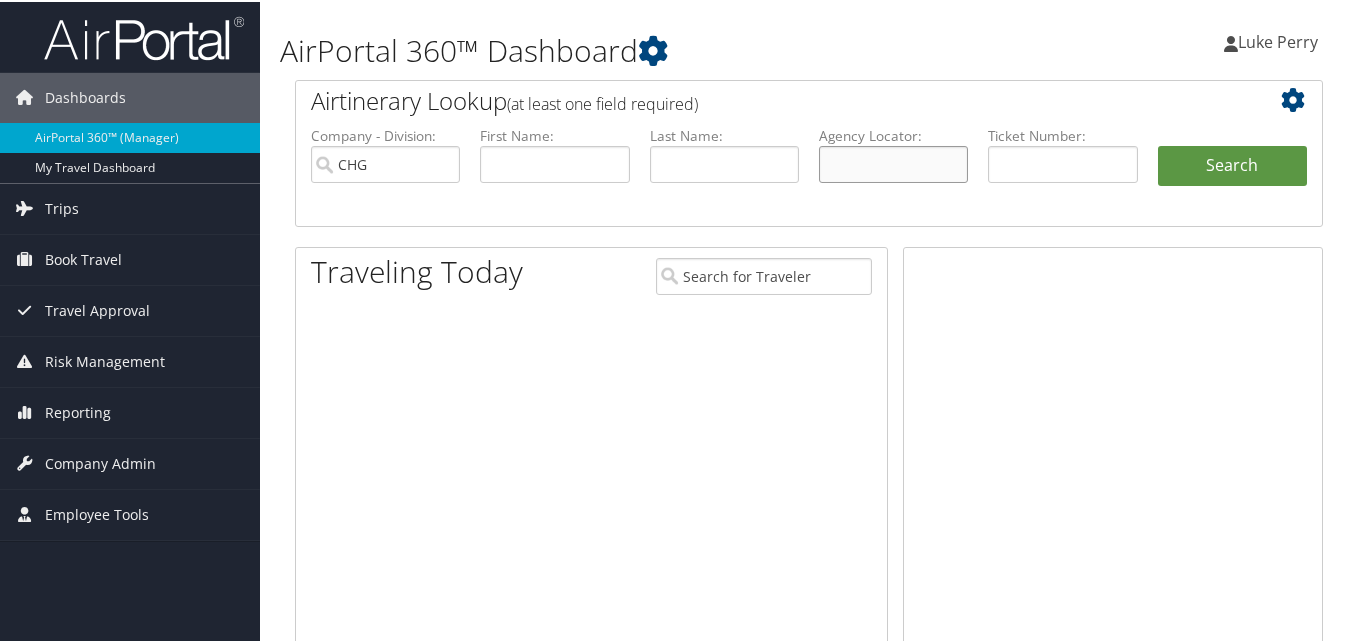 click at bounding box center [893, 162] 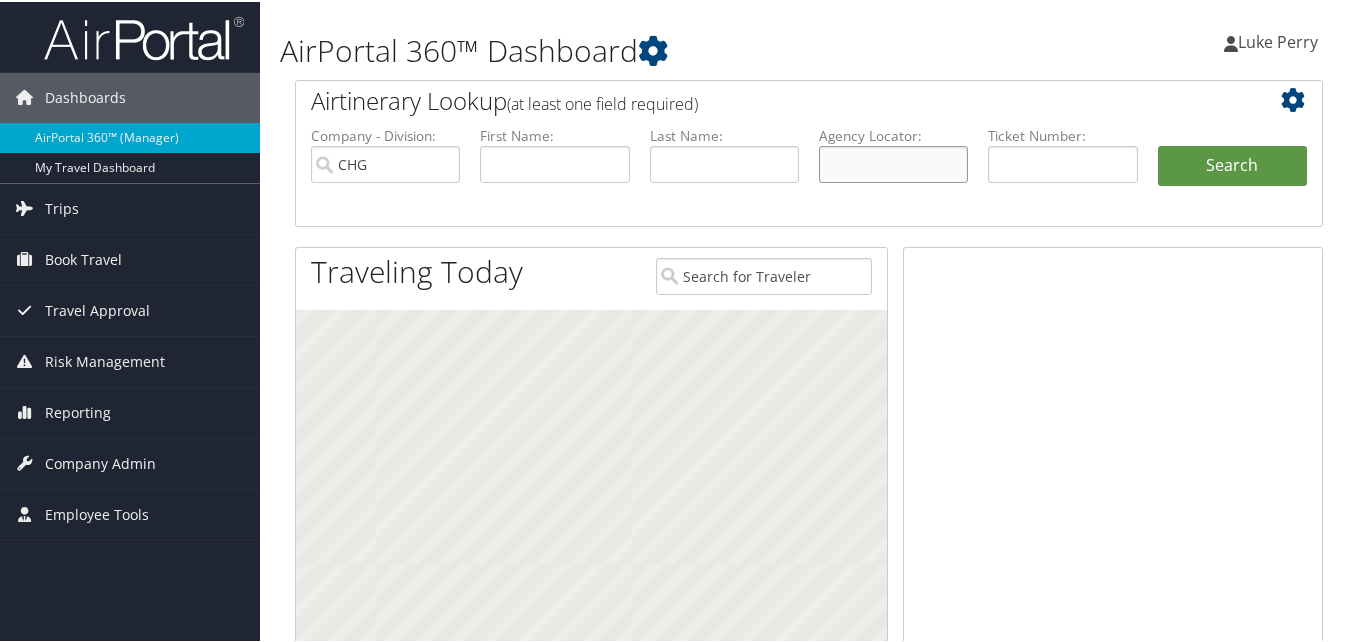 paste on "DZFAEY" 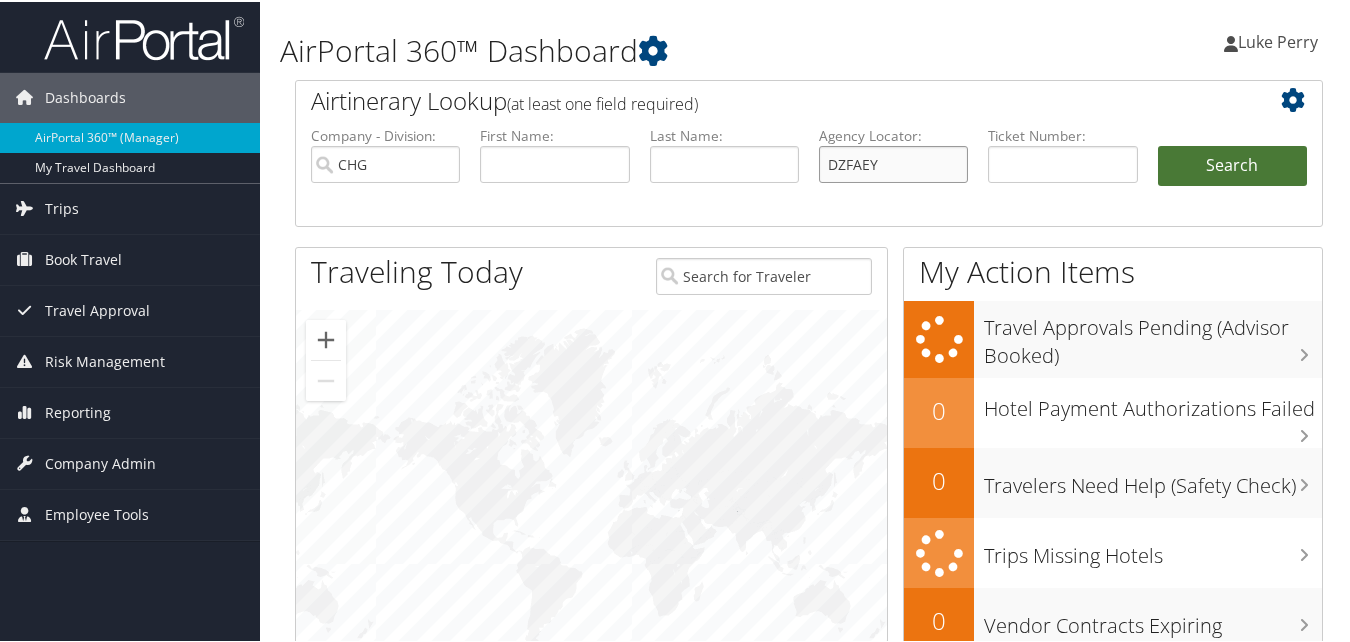type on "DZFAEY" 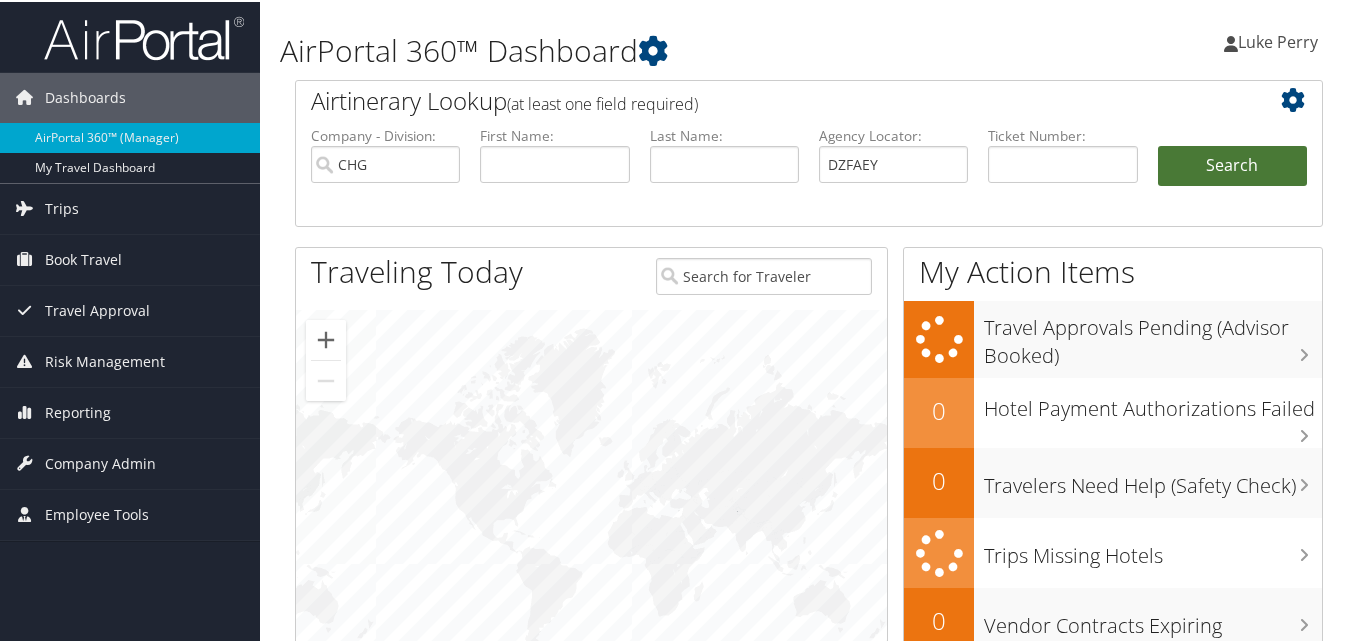 click on "Search" at bounding box center (1232, 164) 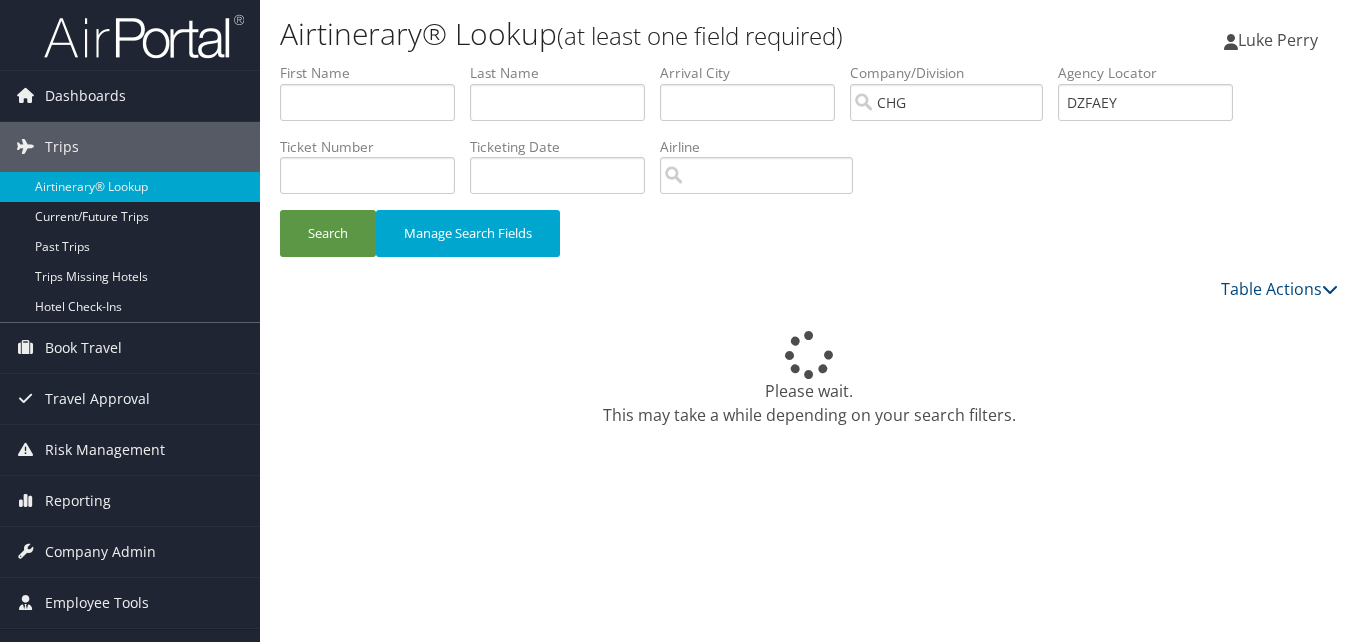 scroll, scrollTop: 0, scrollLeft: 0, axis: both 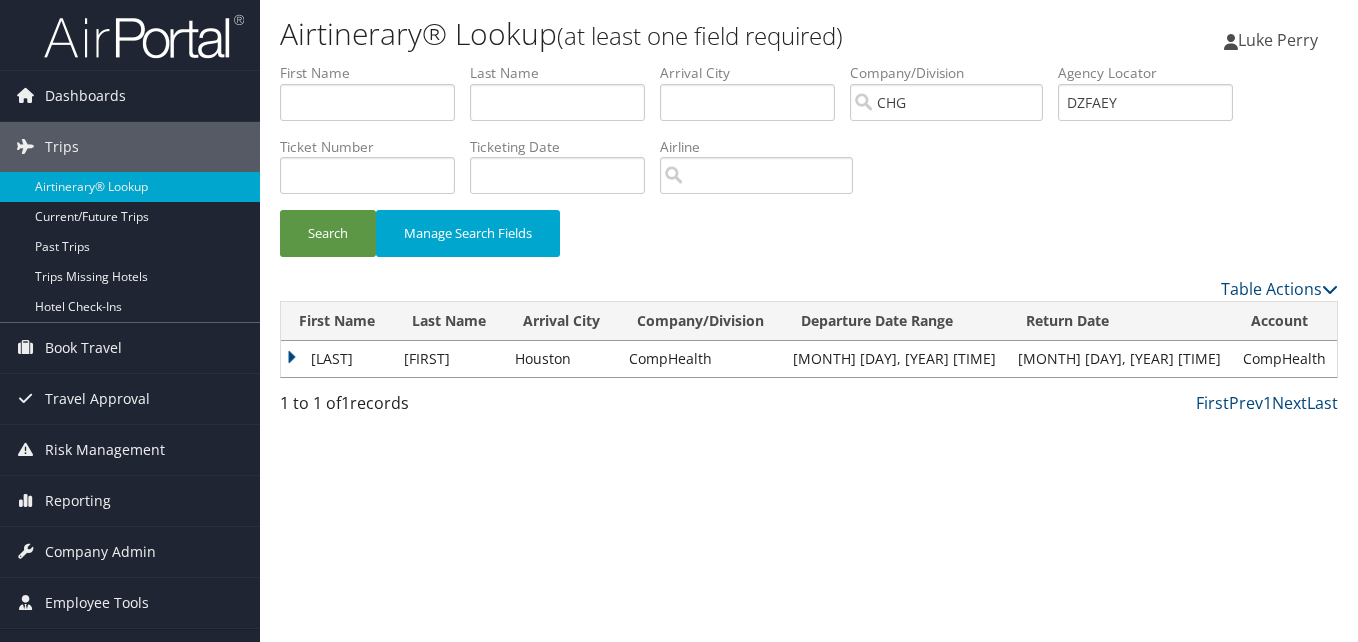 click on "Naddi" at bounding box center (337, 359) 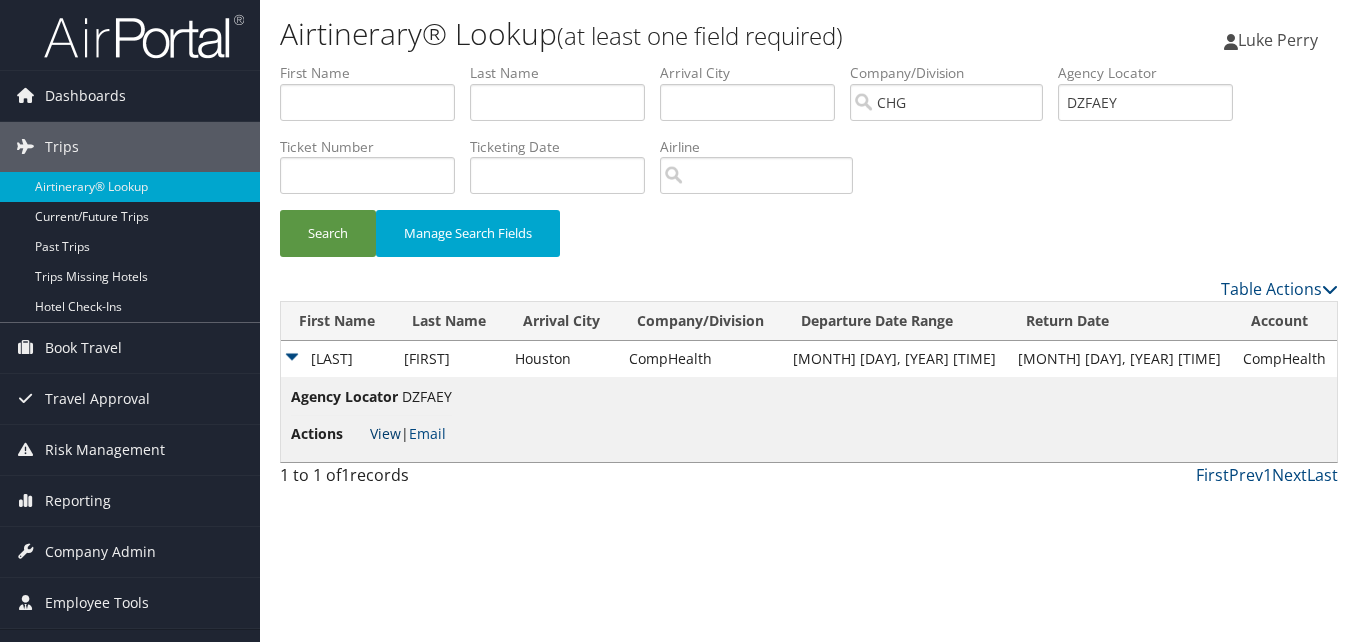 click on "View" at bounding box center [385, 433] 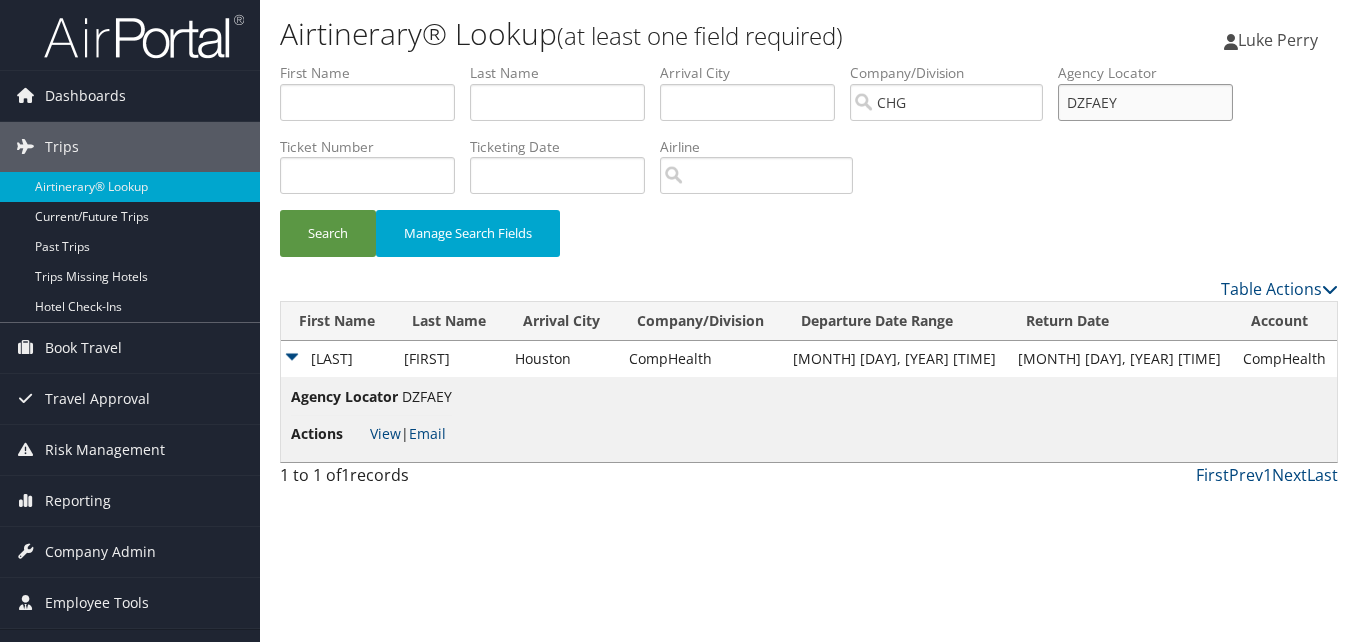 drag, startPoint x: 1132, startPoint y: 107, endPoint x: 1039, endPoint y: 115, distance: 93.34345 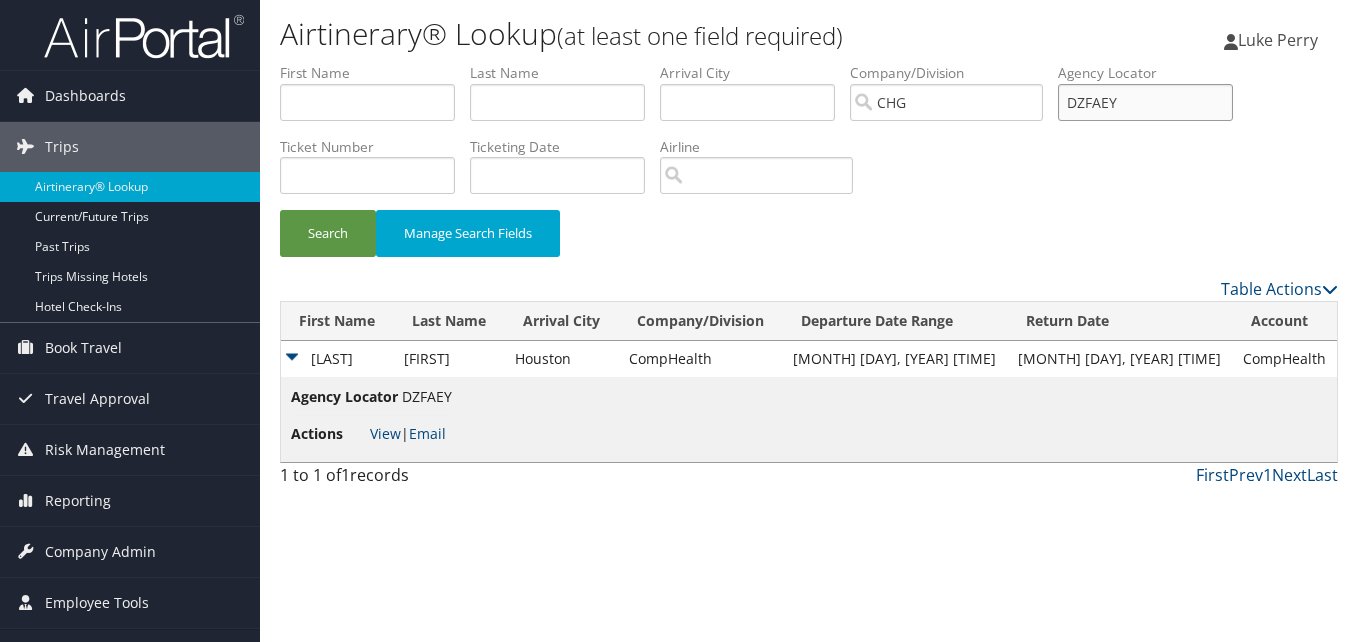 click on "First Name Last Name Departure City Arrival City Company/Division CHG Airport/City Code Departure Date Range Agency Locator DZFAEY Ticket Number Ticketing Date Invoice Number Flight Number Agent Name Air Confirmation Hotel Confirmation Credit Card - Last 4 Digits Airline Car Rental Chain Hotel Chain Rail Vendor Authorization Billable Client Code Cost Center Department Explanation Manager ID Project Purpose Region Traveler ID" at bounding box center (809, 63) 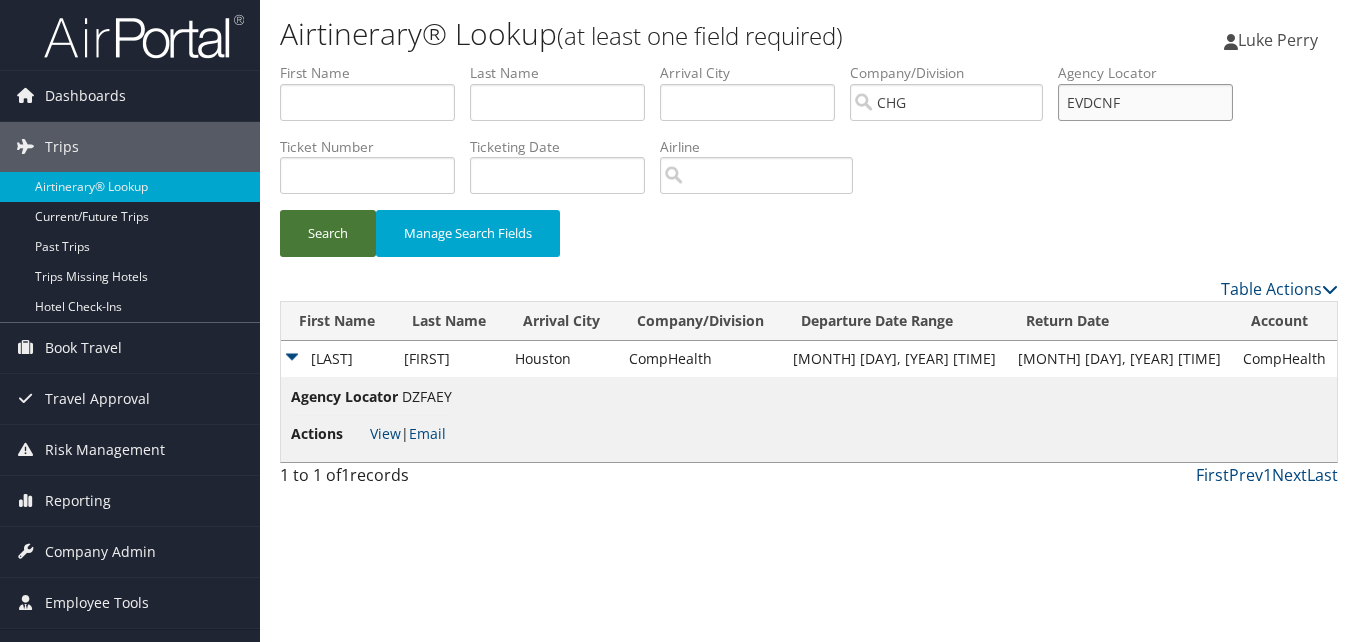 type on "EVDCNF" 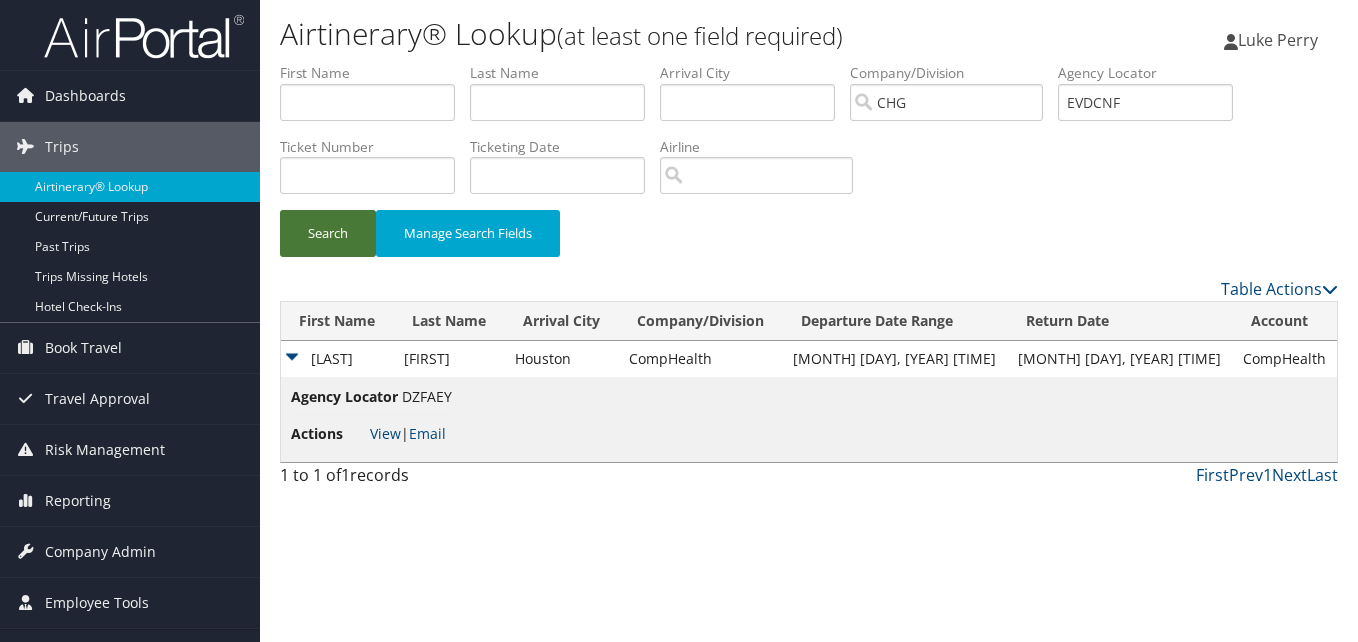 click on "Search" at bounding box center [328, 233] 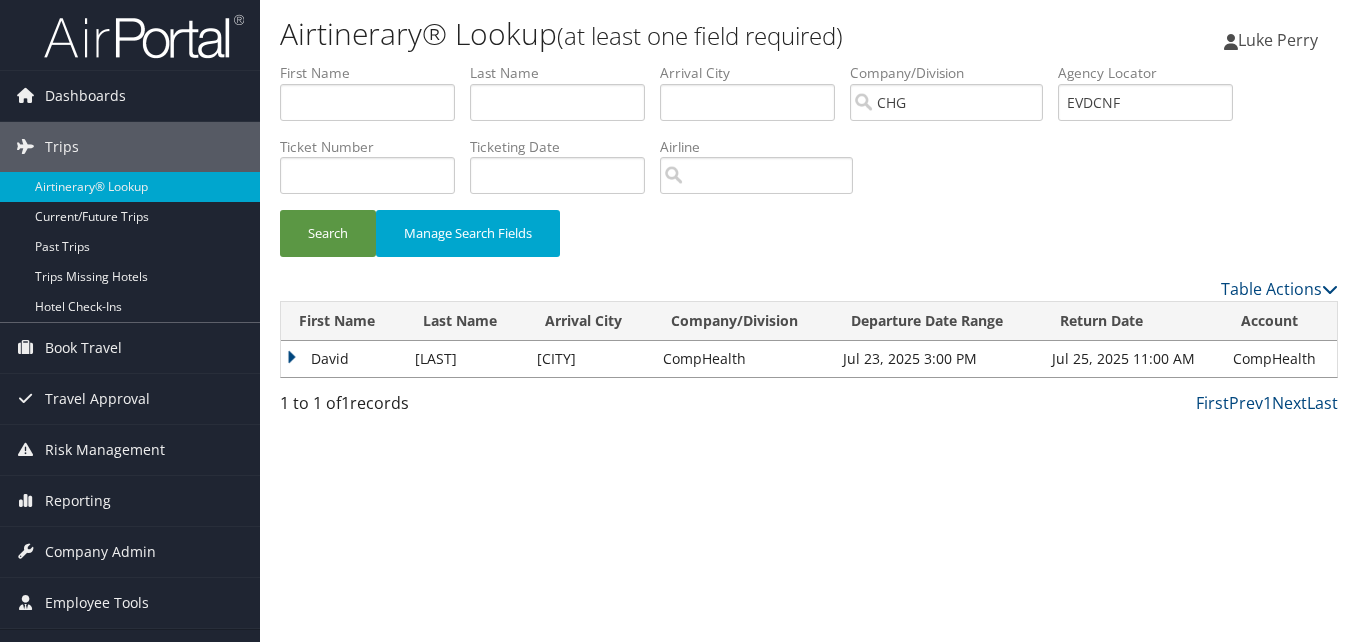 click on "David" at bounding box center [343, 359] 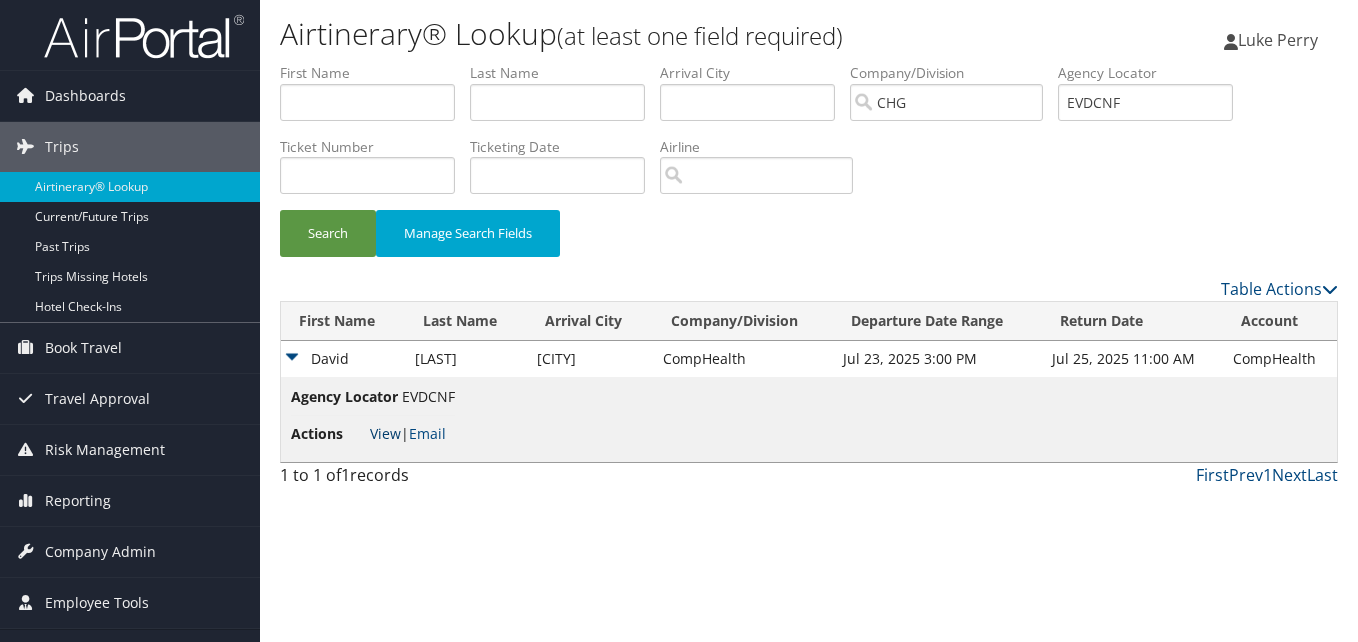 click on "View" at bounding box center [385, 433] 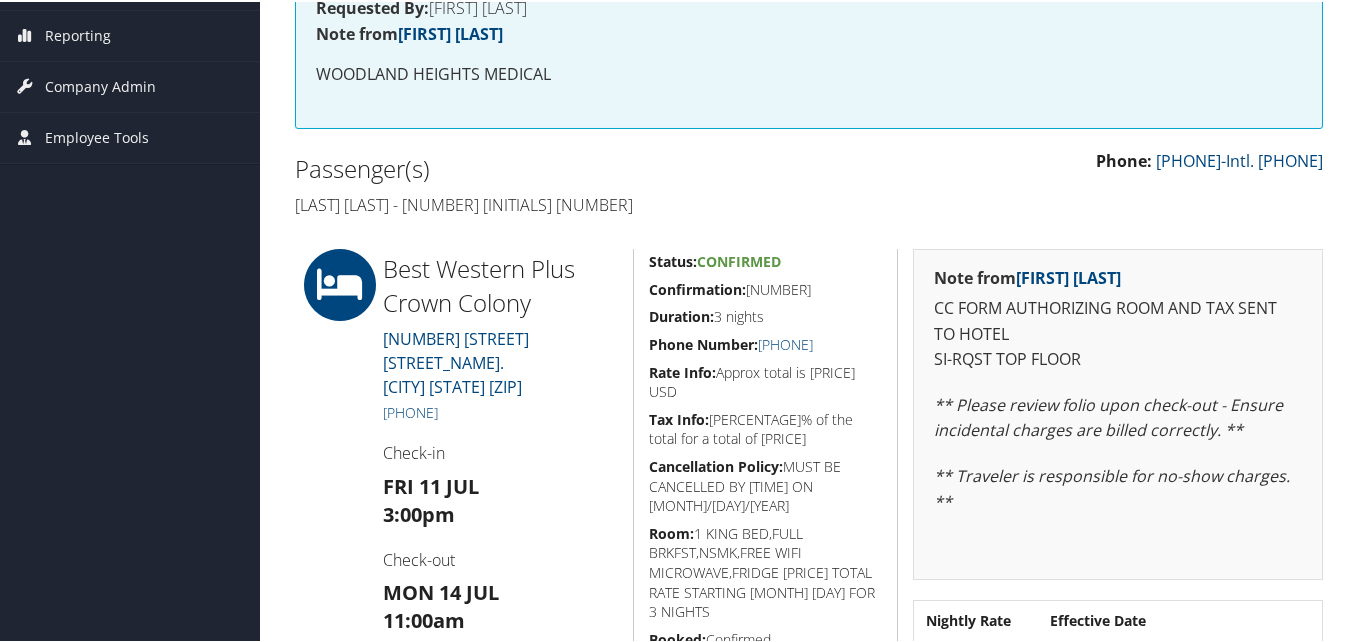 scroll, scrollTop: 300, scrollLeft: 0, axis: vertical 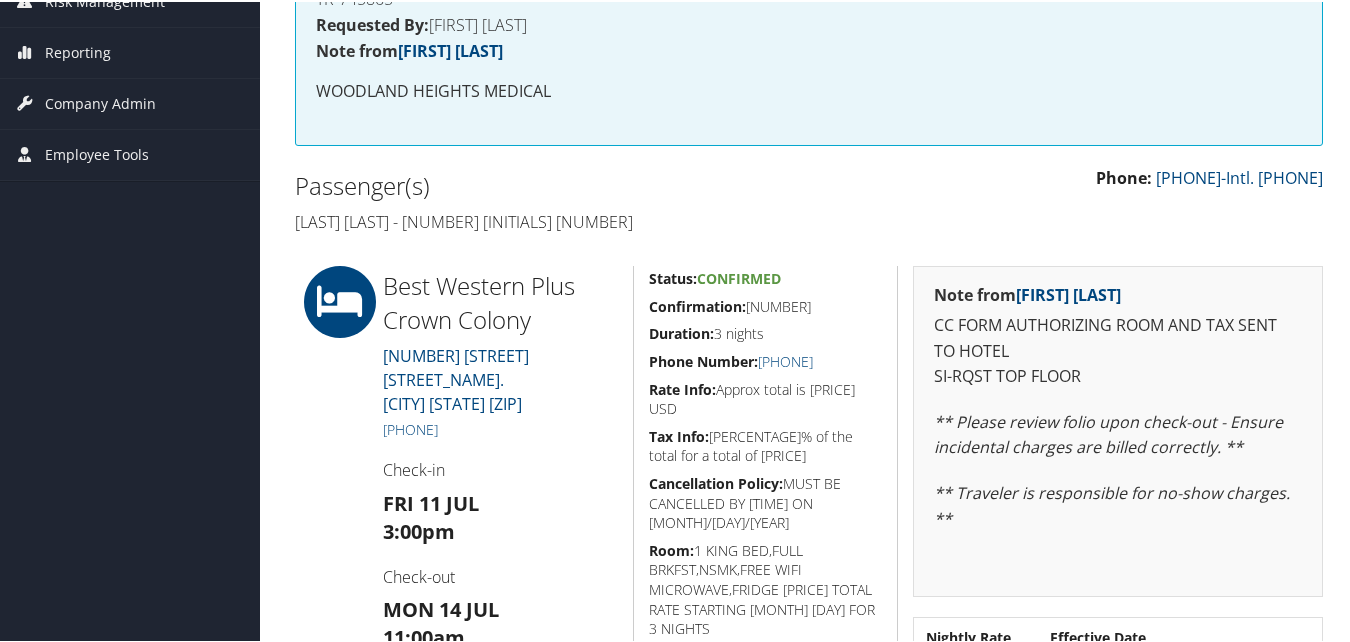 drag, startPoint x: 851, startPoint y: 314, endPoint x: 749, endPoint y: 310, distance: 102.0784 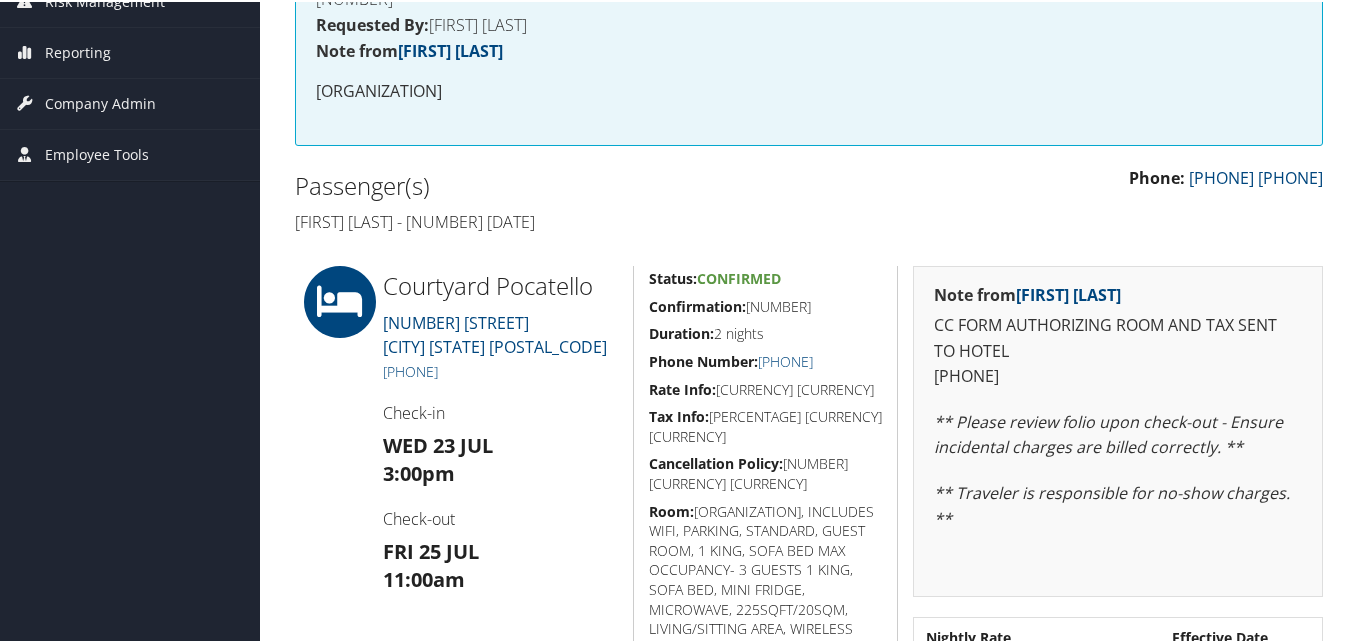 scroll, scrollTop: 300, scrollLeft: 0, axis: vertical 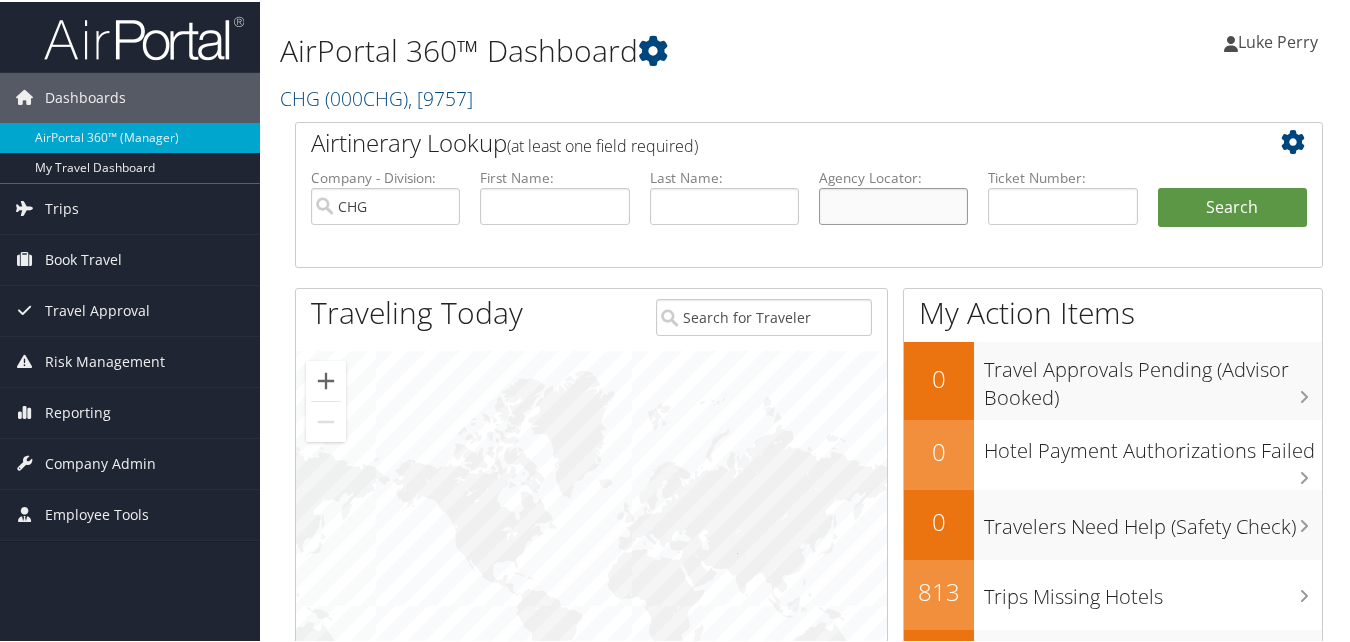 click at bounding box center (893, 204) 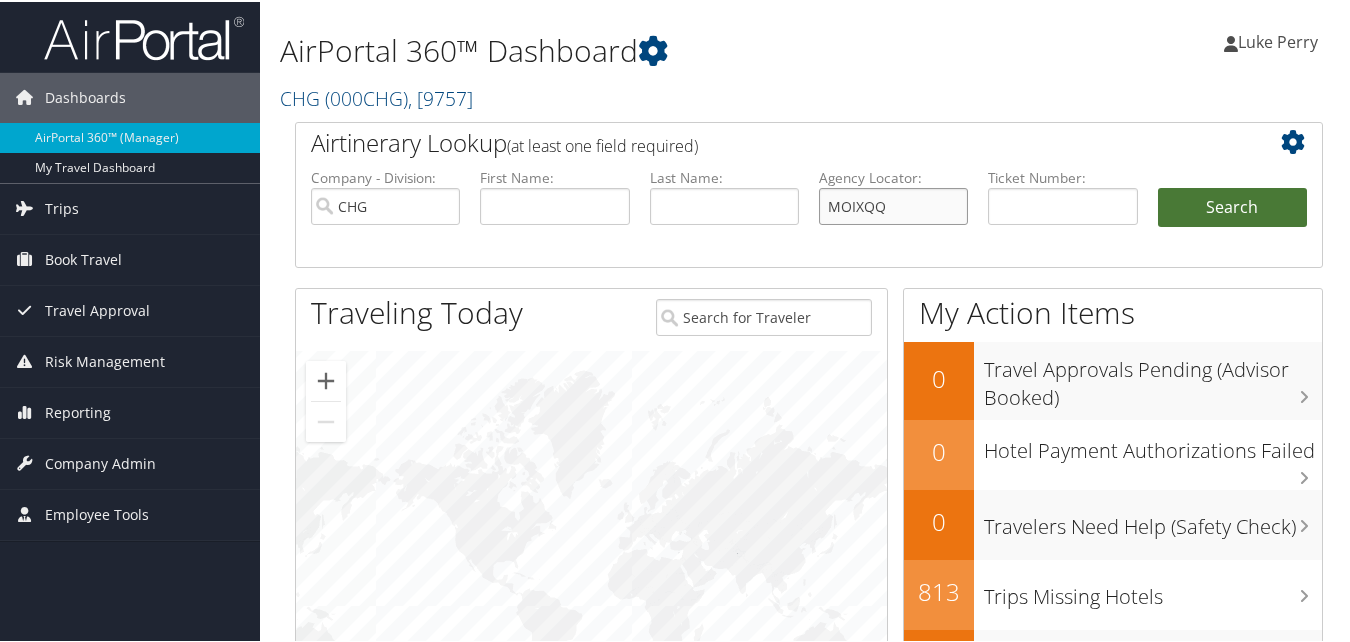 type on "[LOCATOR]" 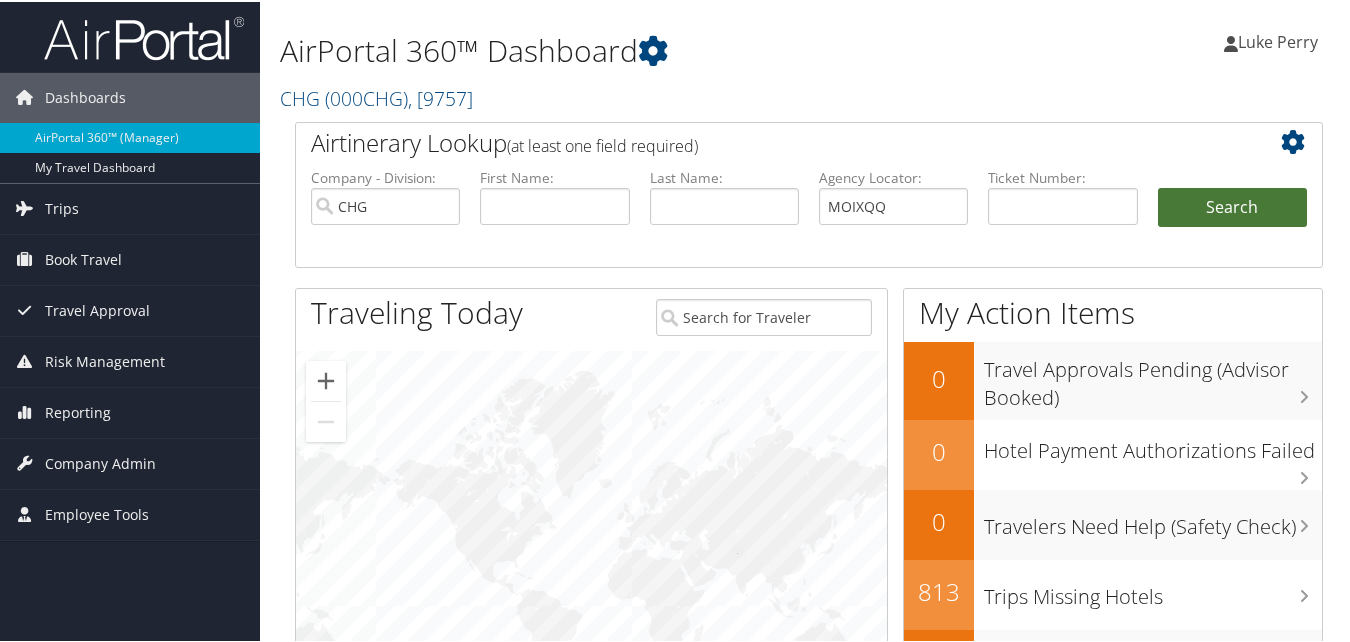 click on "Search" at bounding box center [1232, 206] 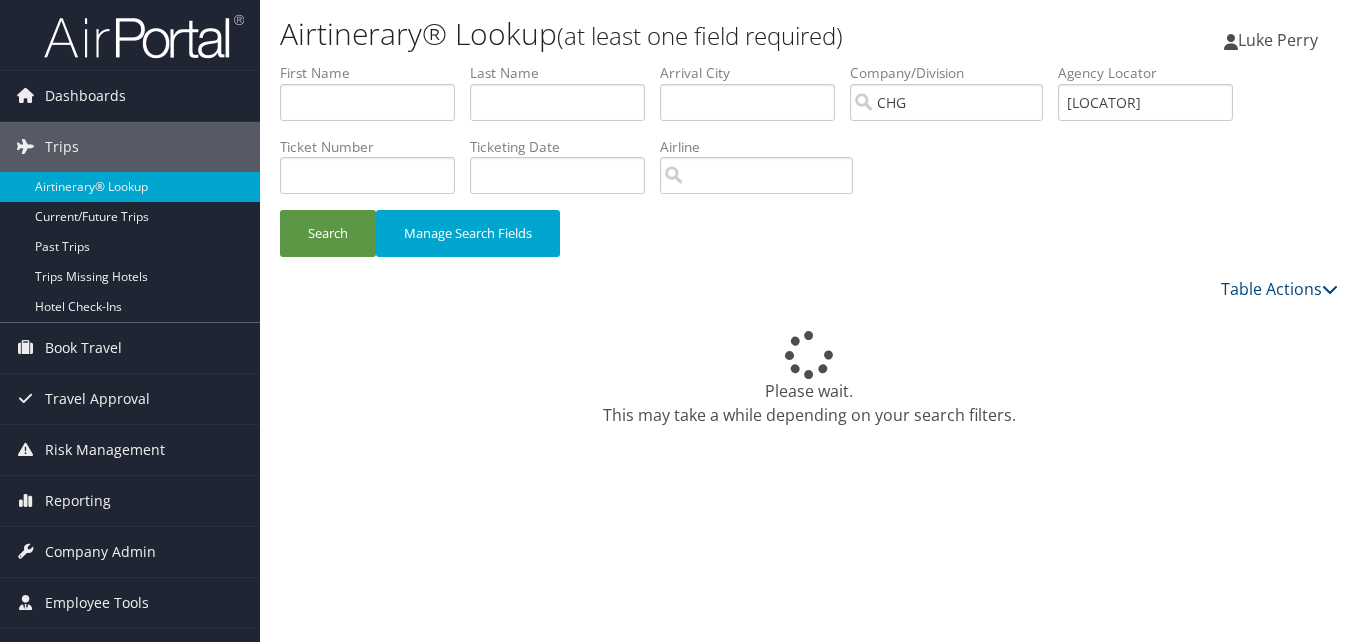 scroll, scrollTop: 0, scrollLeft: 0, axis: both 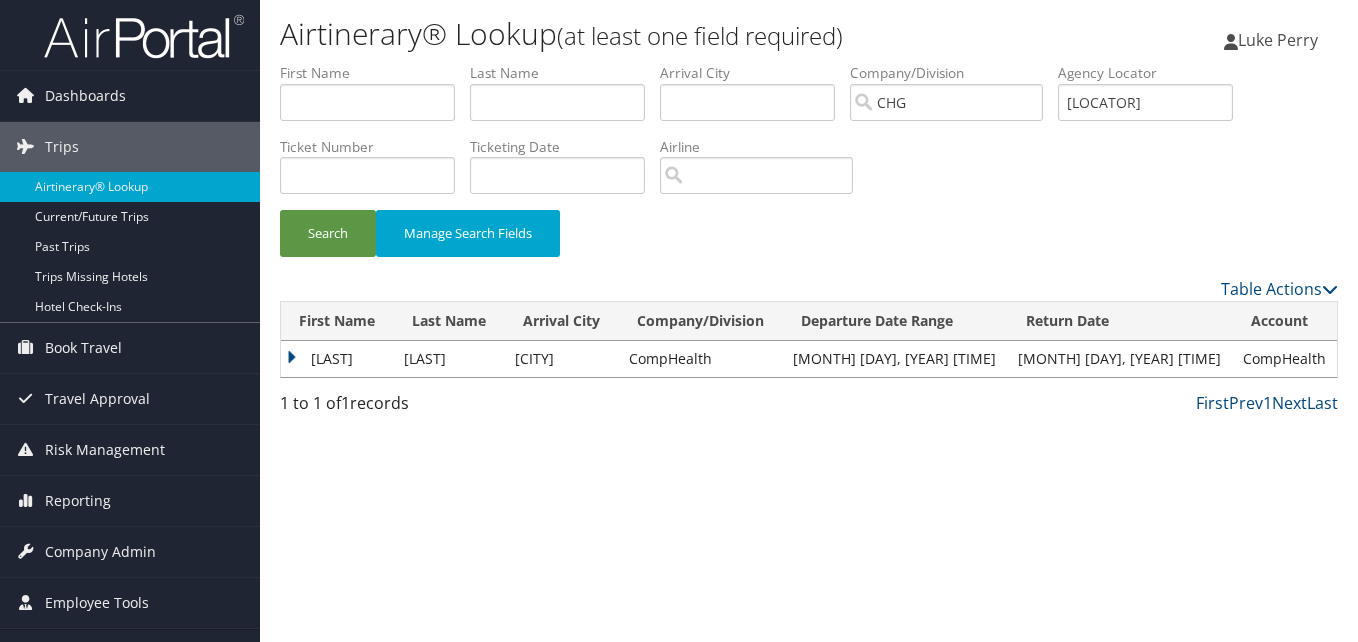 click on "[LAST]" at bounding box center (337, 359) 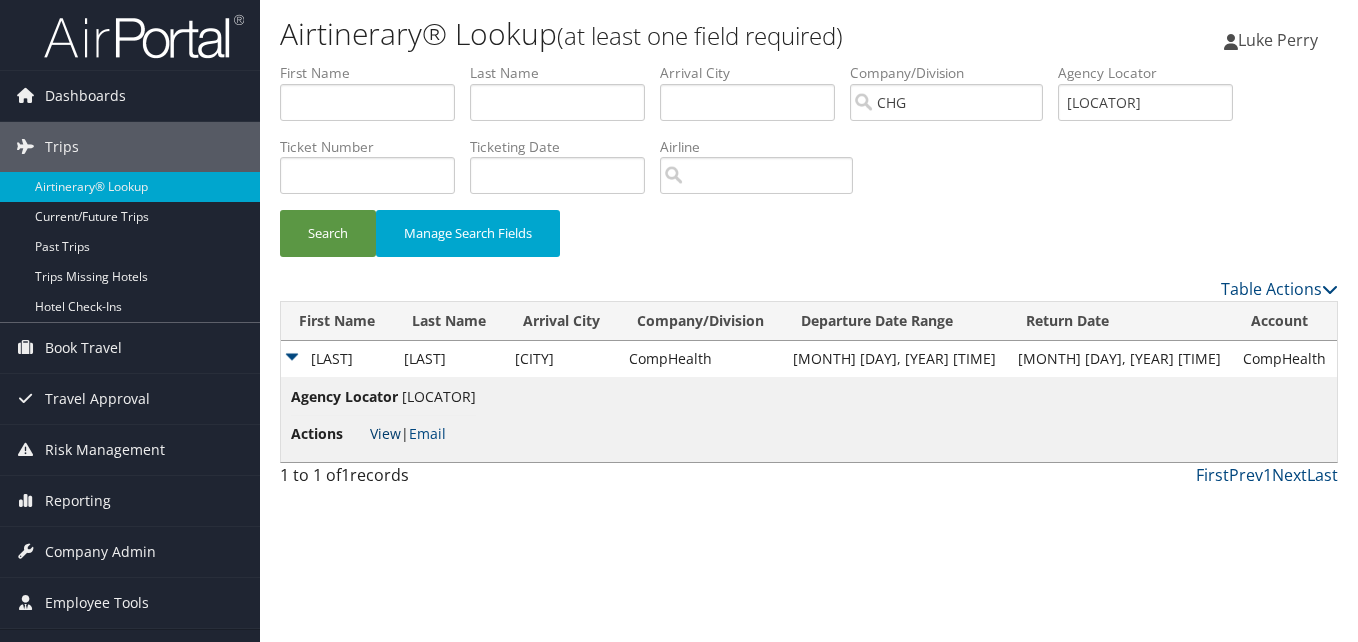 click on "View" at bounding box center [385, 433] 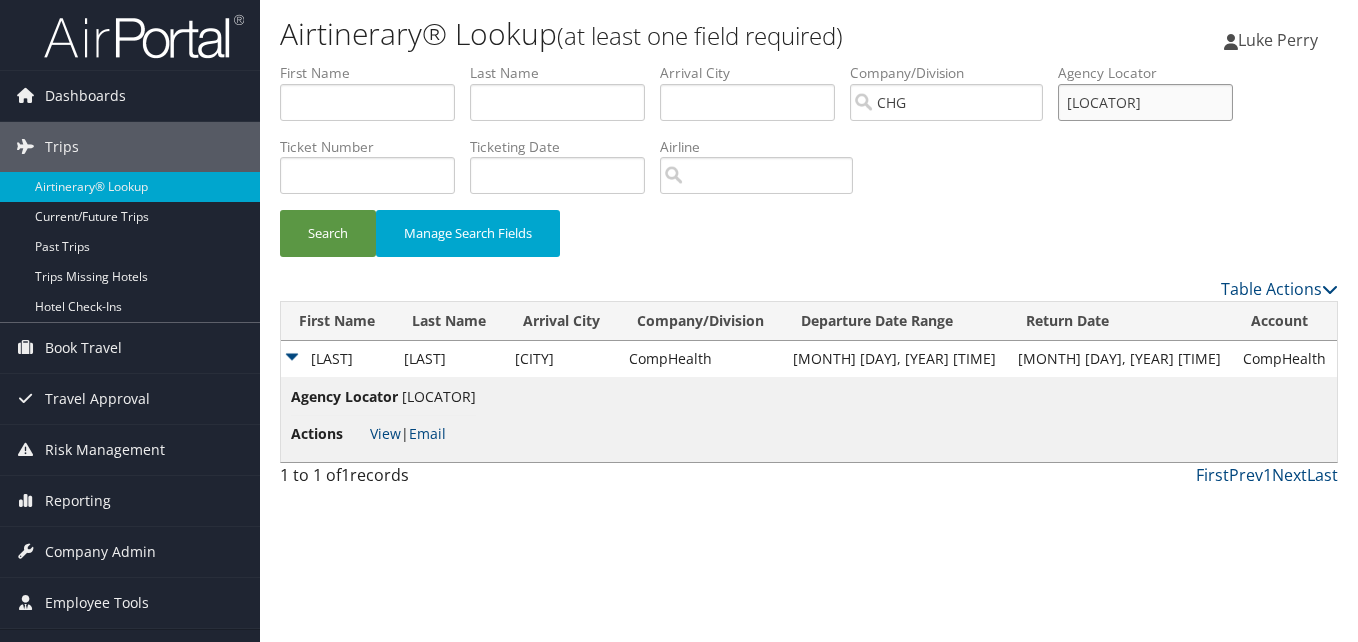 drag, startPoint x: 1139, startPoint y: 100, endPoint x: 1050, endPoint y: 117, distance: 90.60905 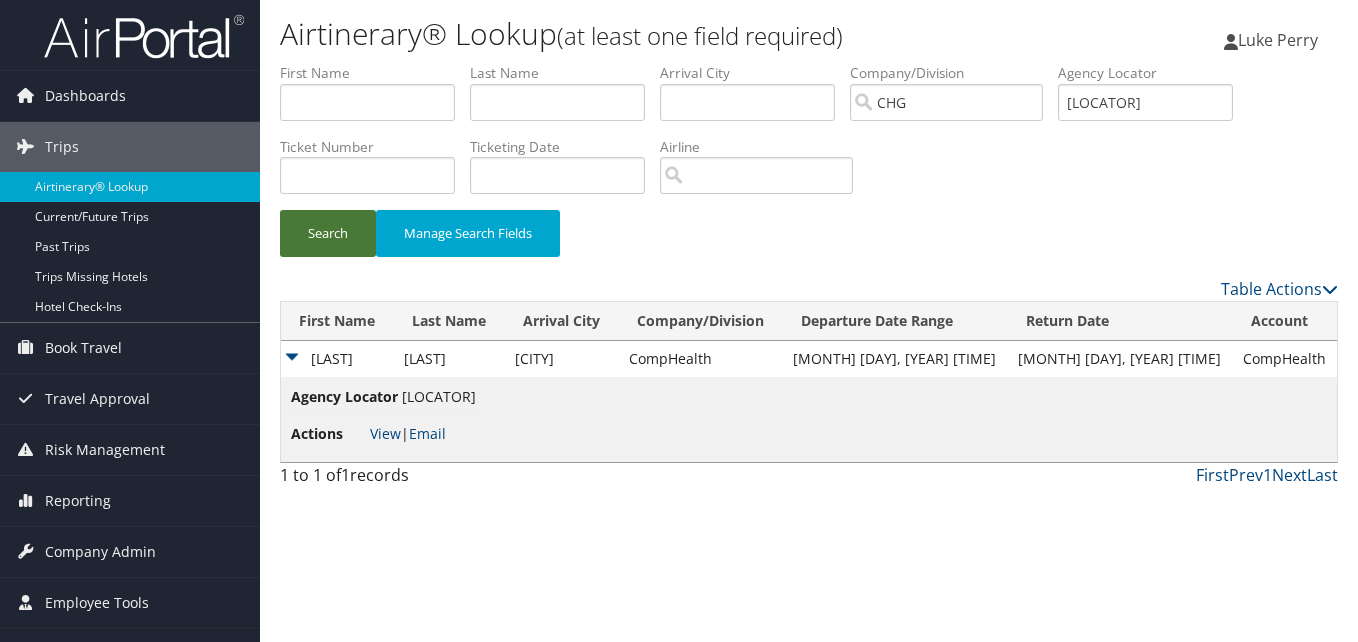 click on "Search" at bounding box center [328, 233] 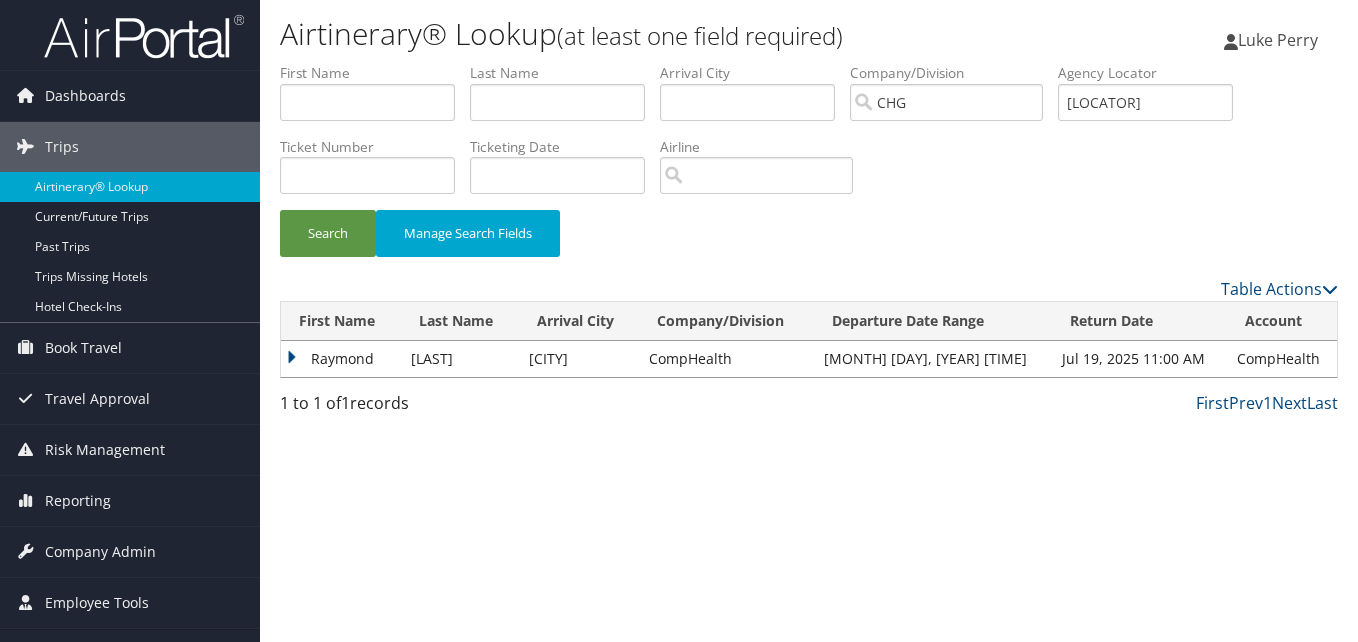 click on "Raymond" at bounding box center (341, 359) 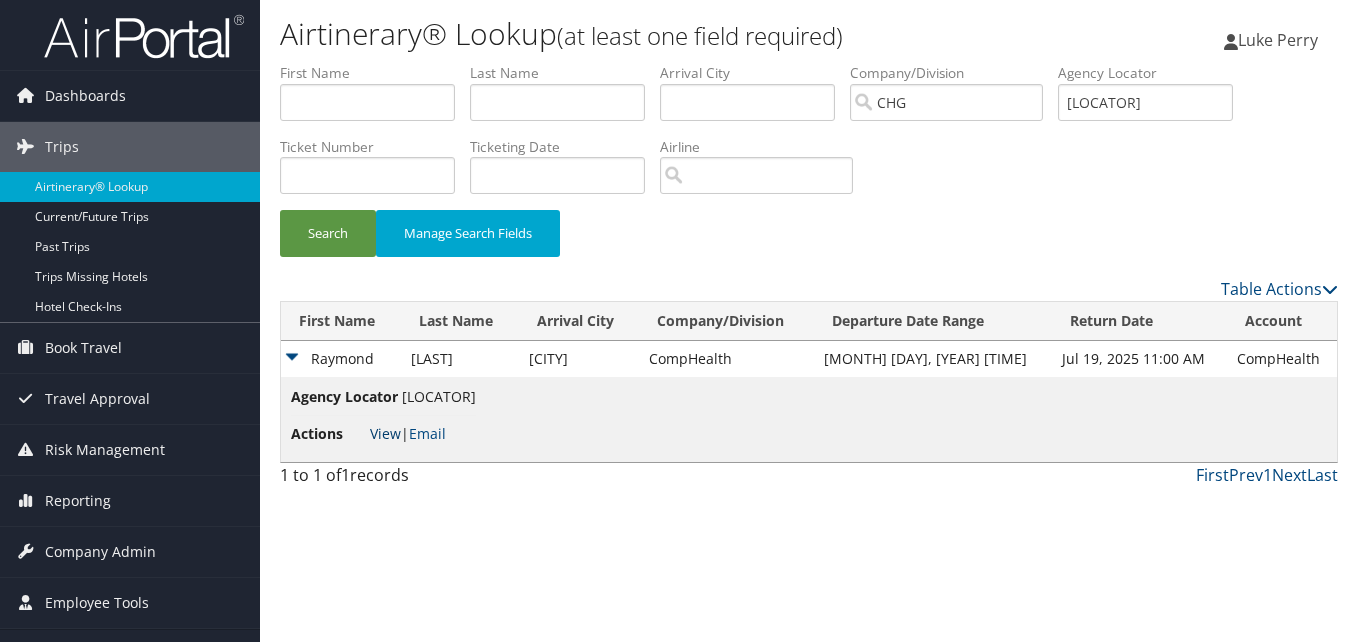 click on "View" at bounding box center [385, 433] 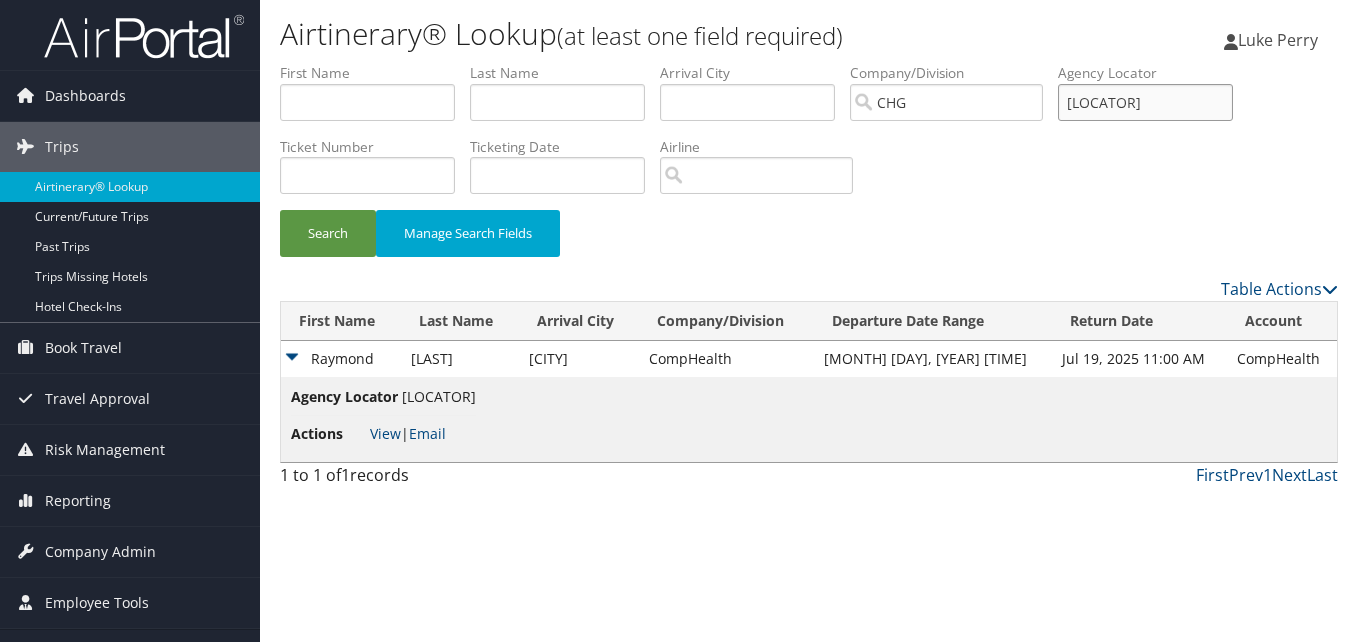drag, startPoint x: 1092, startPoint y: 109, endPoint x: 1029, endPoint y: 109, distance: 63 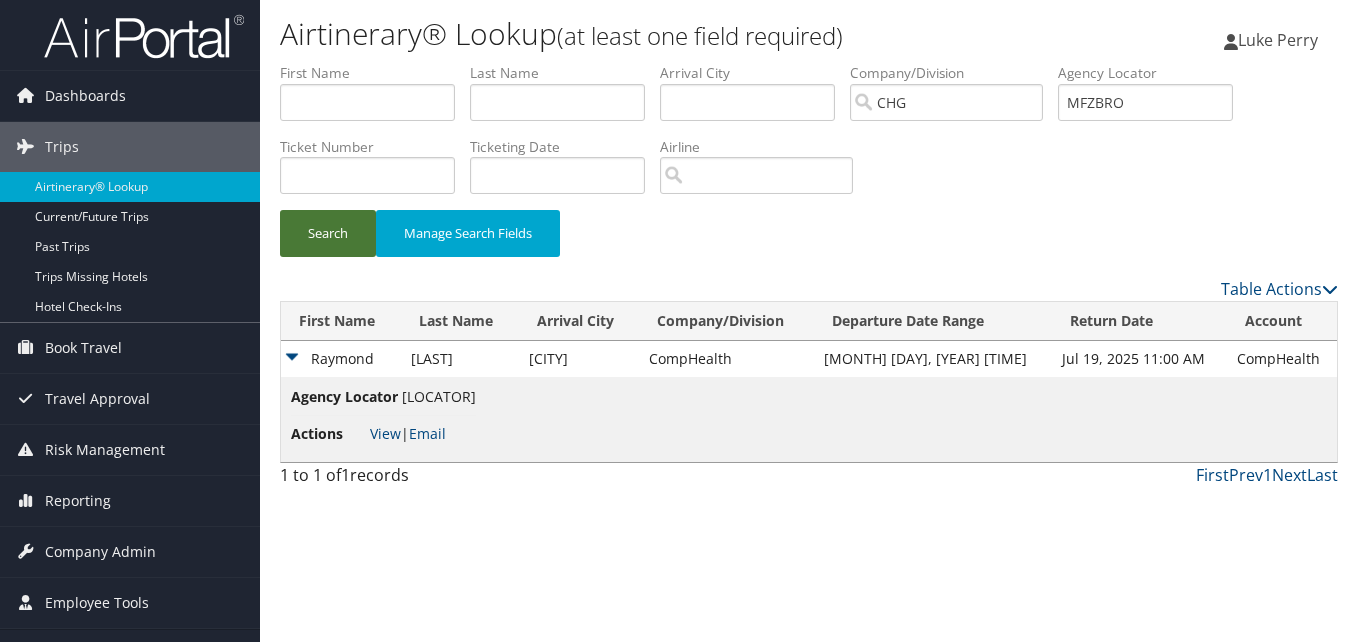 click on "Search" at bounding box center [328, 233] 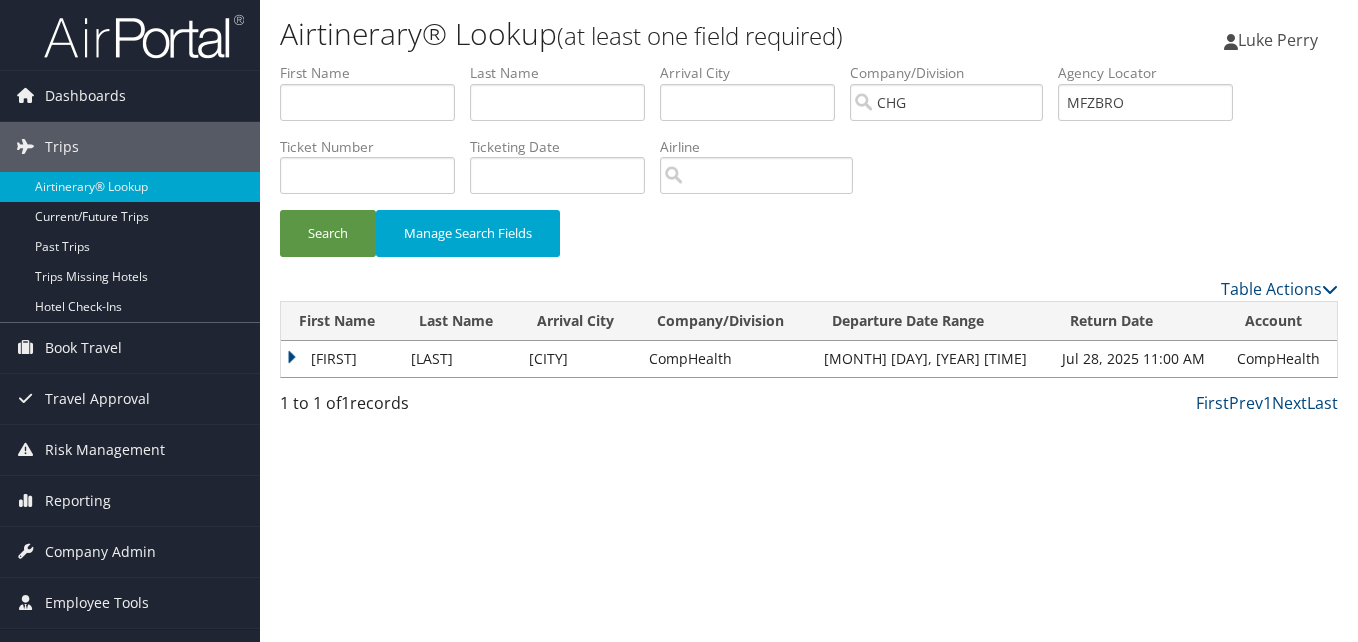 click on "Jada" at bounding box center (341, 359) 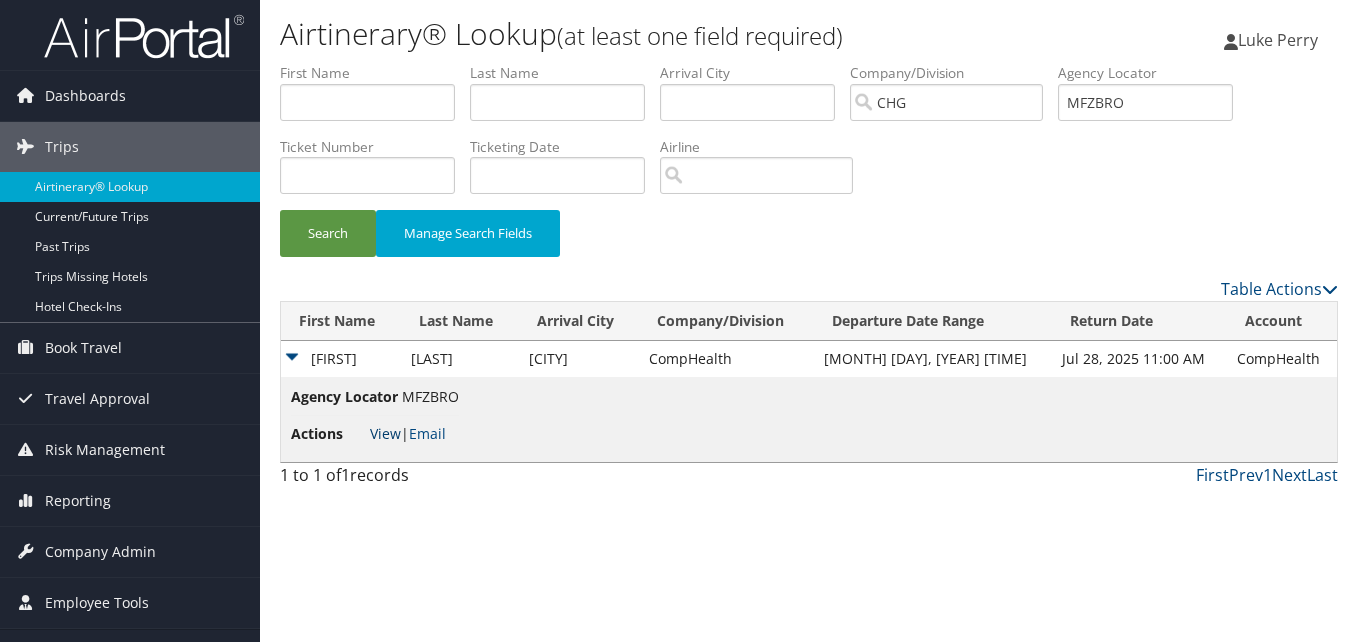 click on "View" at bounding box center (385, 433) 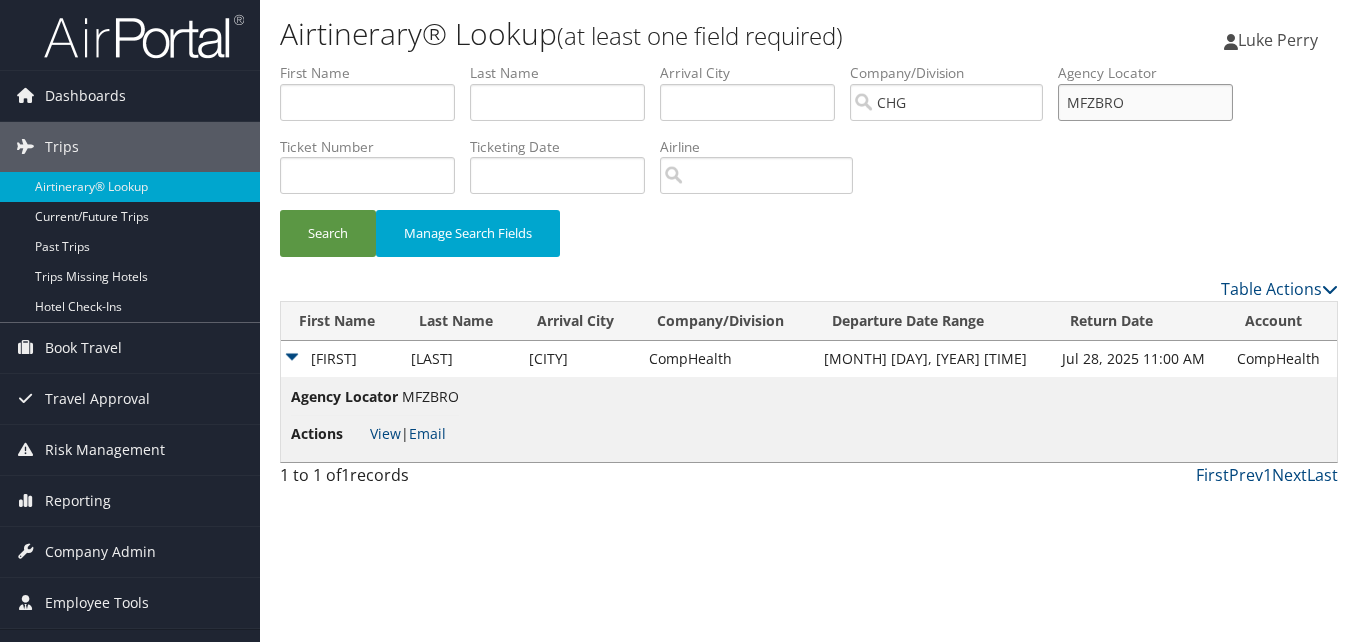 drag, startPoint x: 1129, startPoint y: 105, endPoint x: 1063, endPoint y: 104, distance: 66.007576 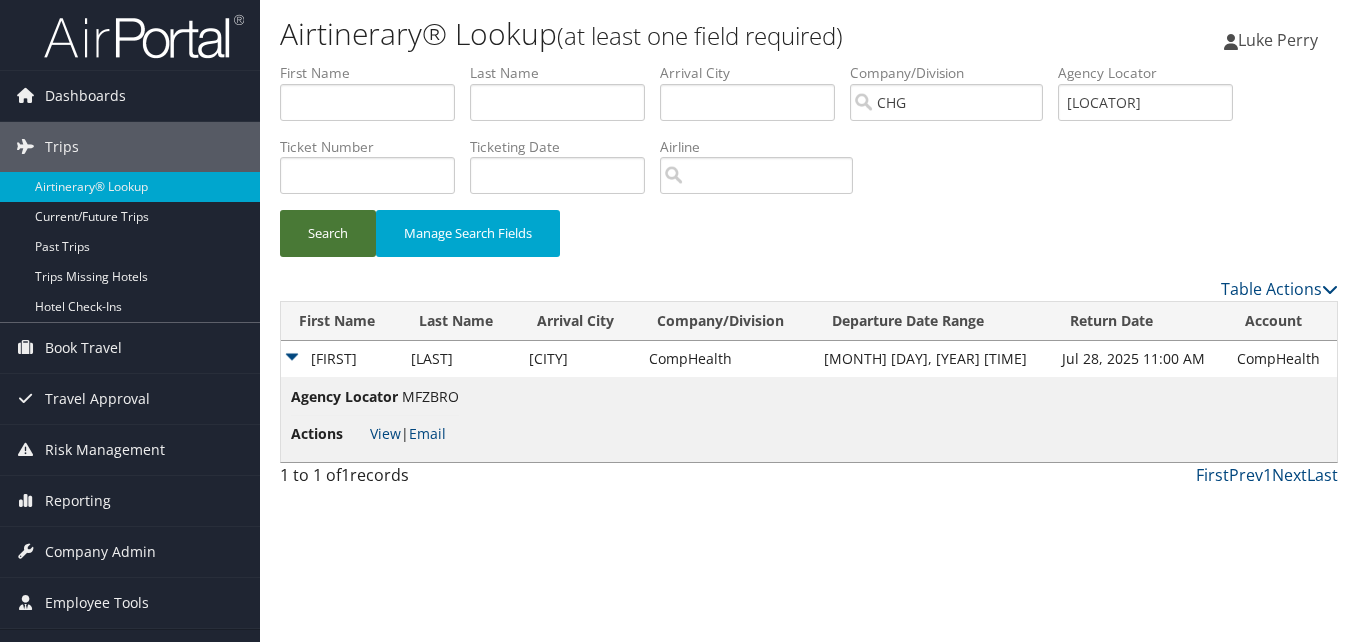 drag, startPoint x: 330, startPoint y: 234, endPoint x: 341, endPoint y: 231, distance: 11.401754 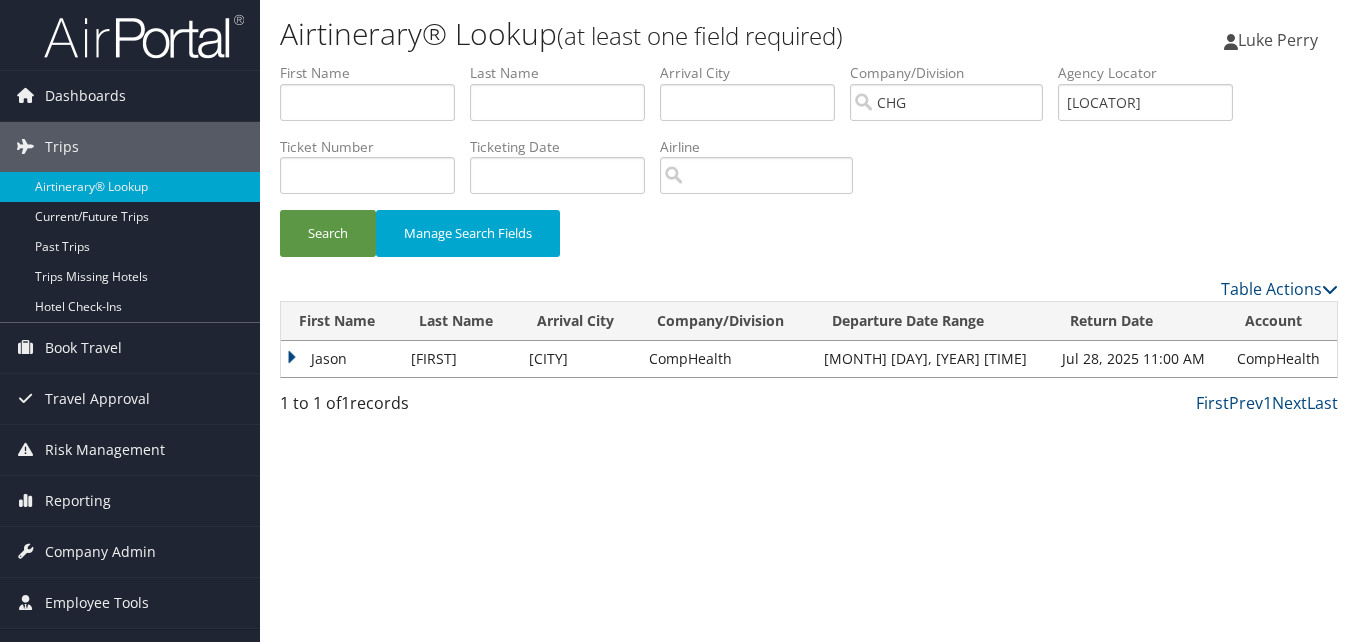 click on "Jason" at bounding box center (341, 359) 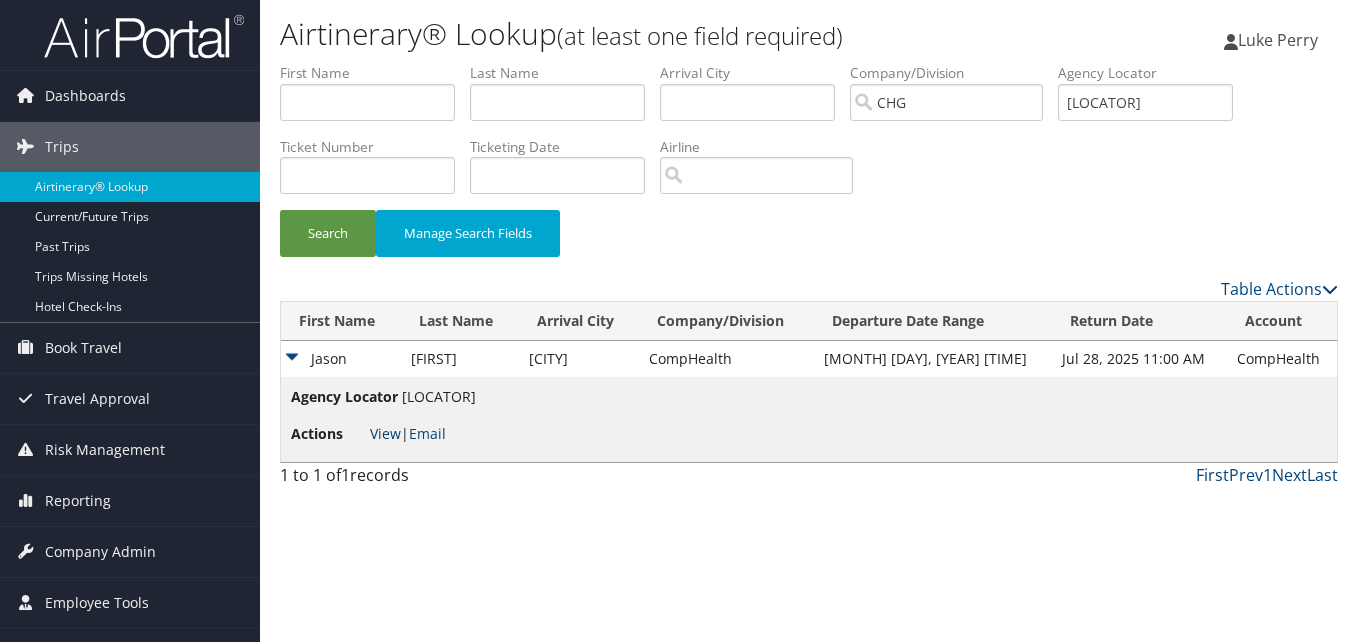 click on "View" at bounding box center (385, 433) 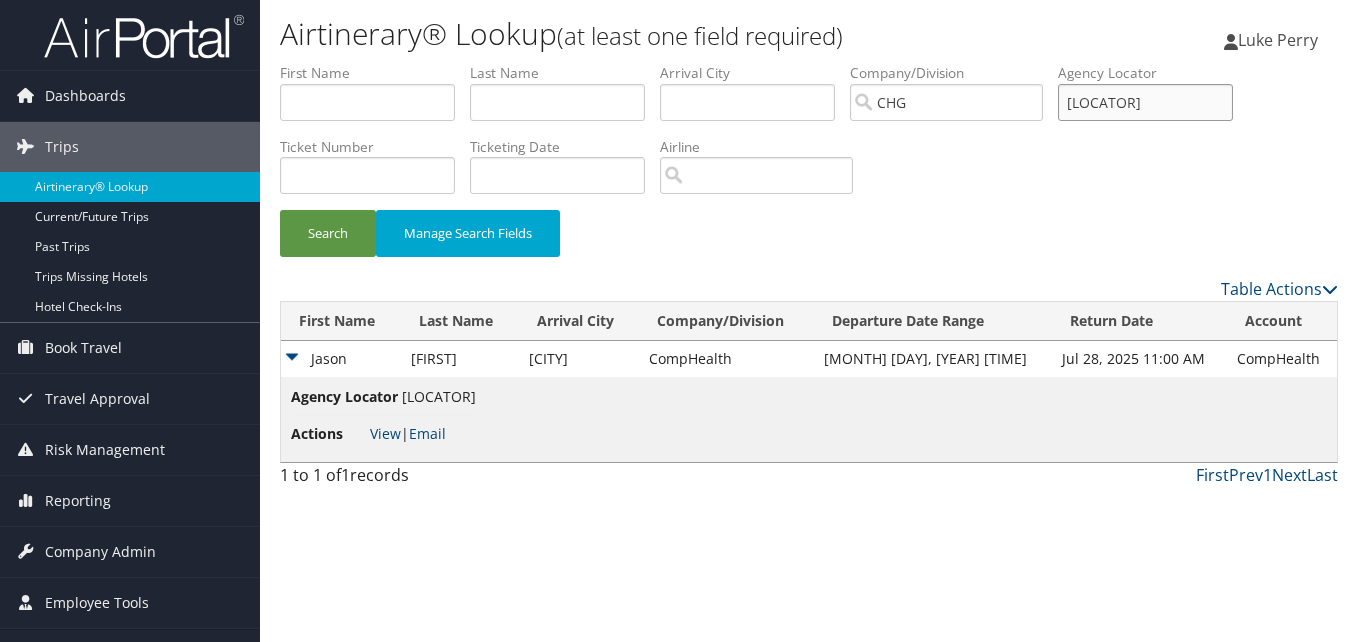 drag, startPoint x: 1146, startPoint y: 89, endPoint x: 1050, endPoint y: 101, distance: 96.74709 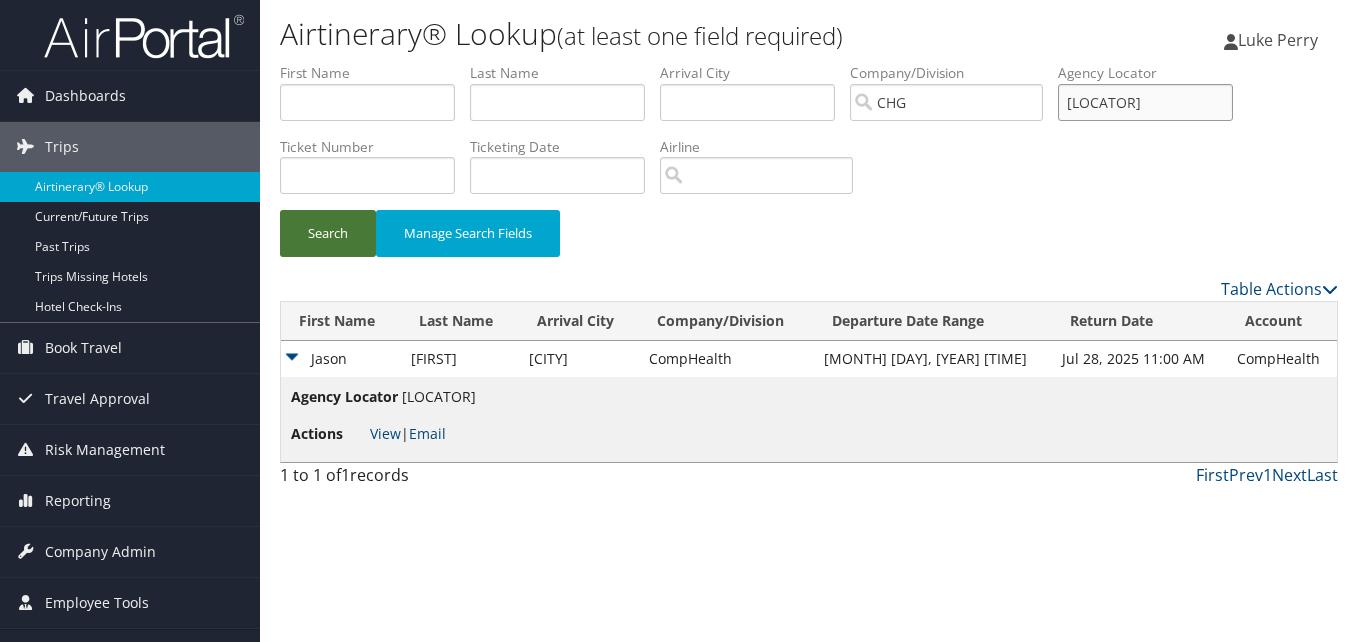 type on "SQRDFF" 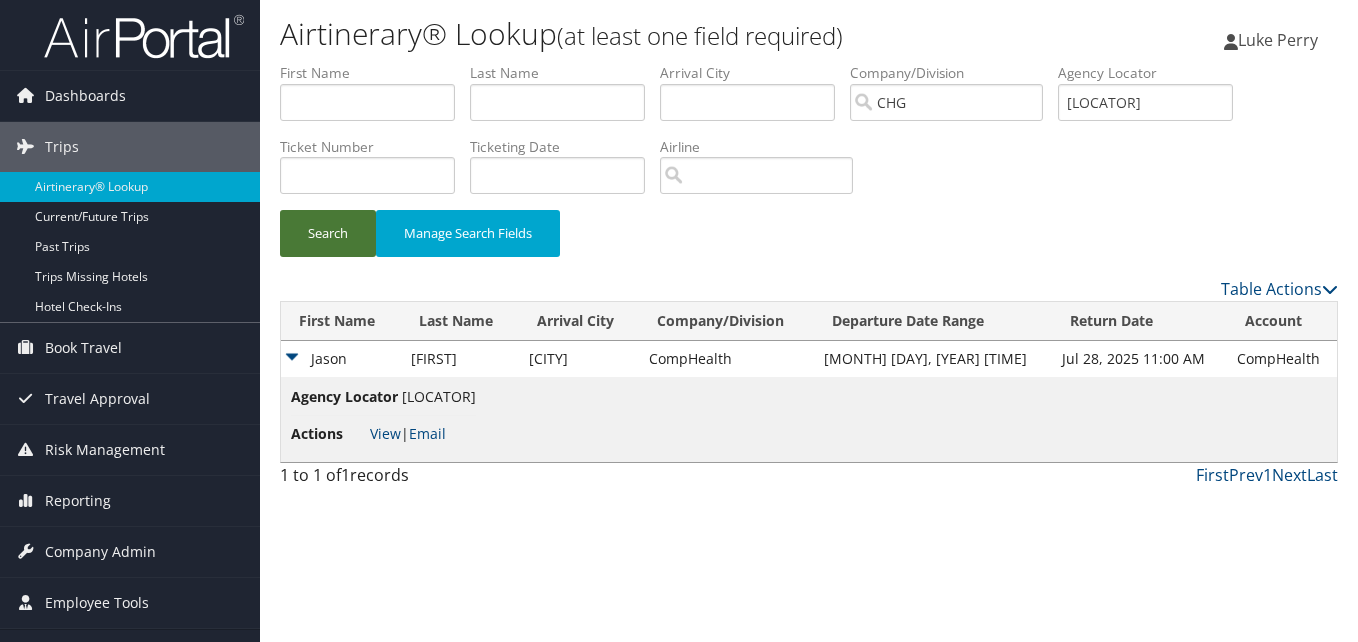 click on "Search" at bounding box center (328, 233) 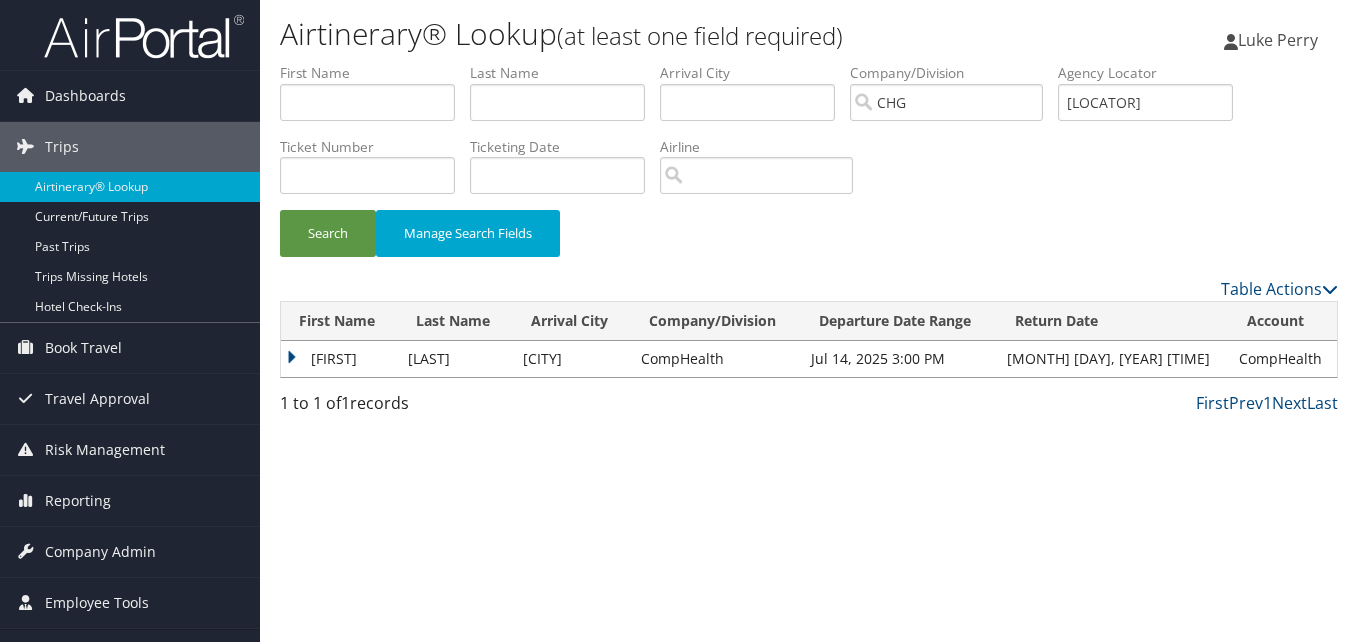 click on "Jitendra" at bounding box center (339, 359) 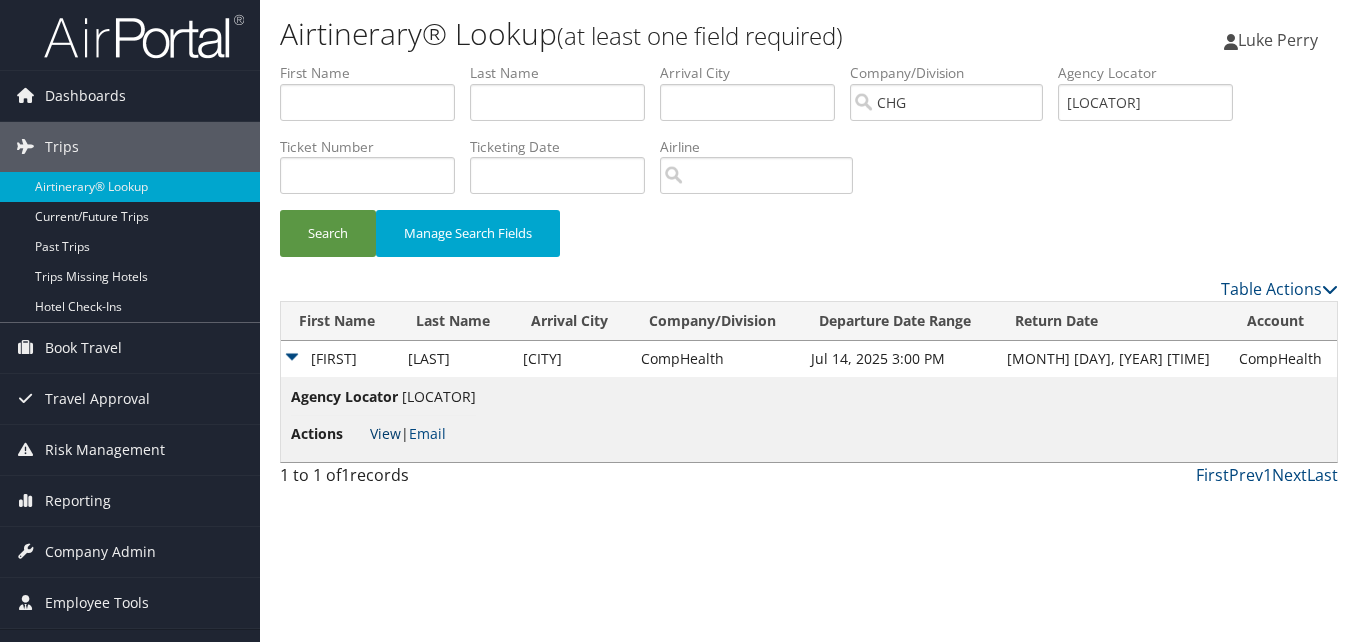 click on "View" at bounding box center (385, 433) 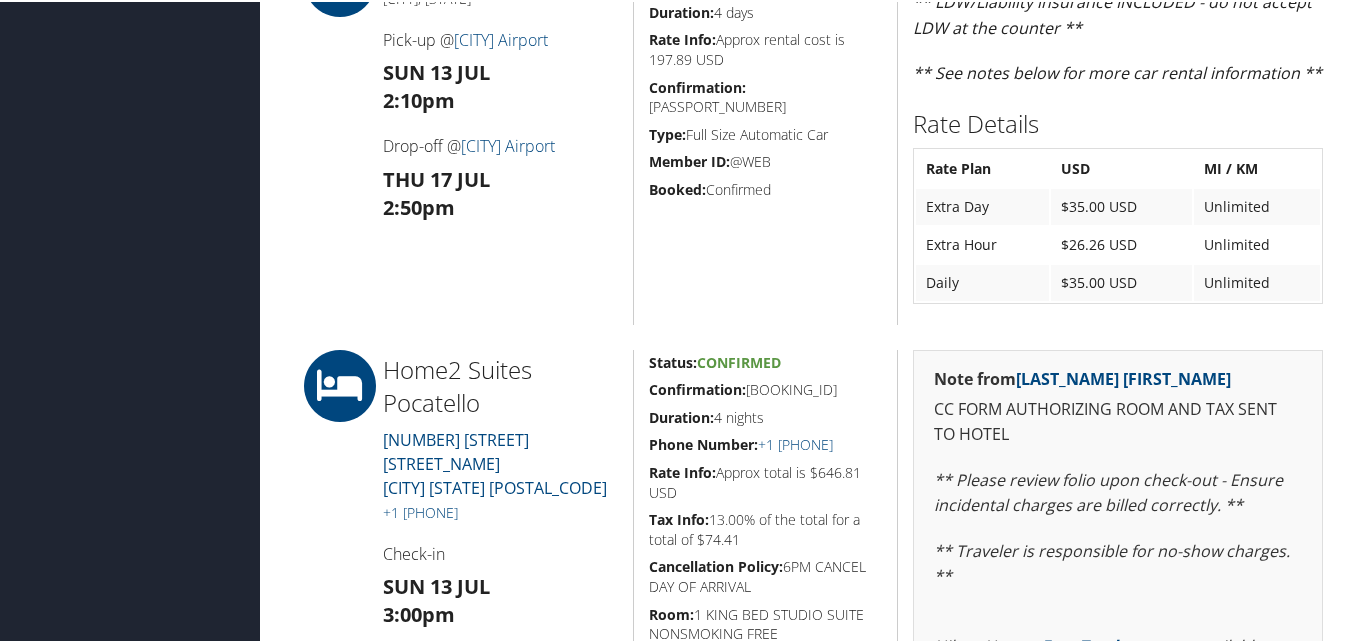 scroll, scrollTop: 1400, scrollLeft: 0, axis: vertical 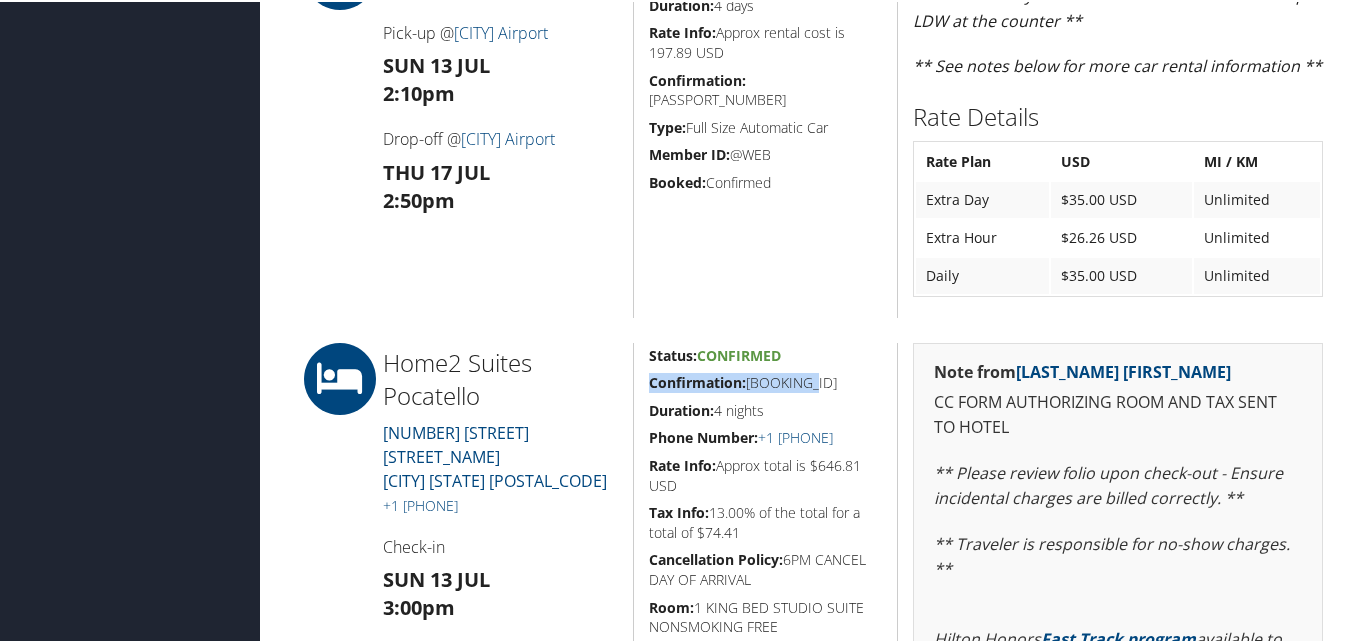 drag, startPoint x: 831, startPoint y: 365, endPoint x: 640, endPoint y: 362, distance: 191.02356 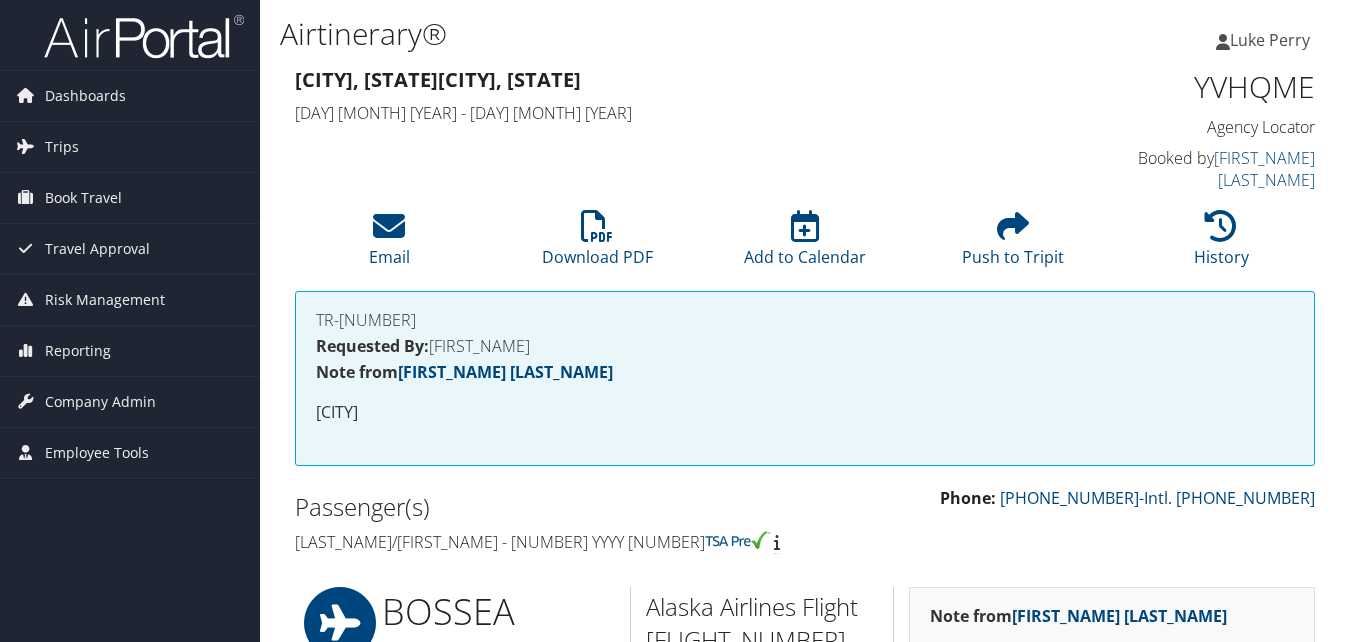 scroll, scrollTop: 1524, scrollLeft: 0, axis: vertical 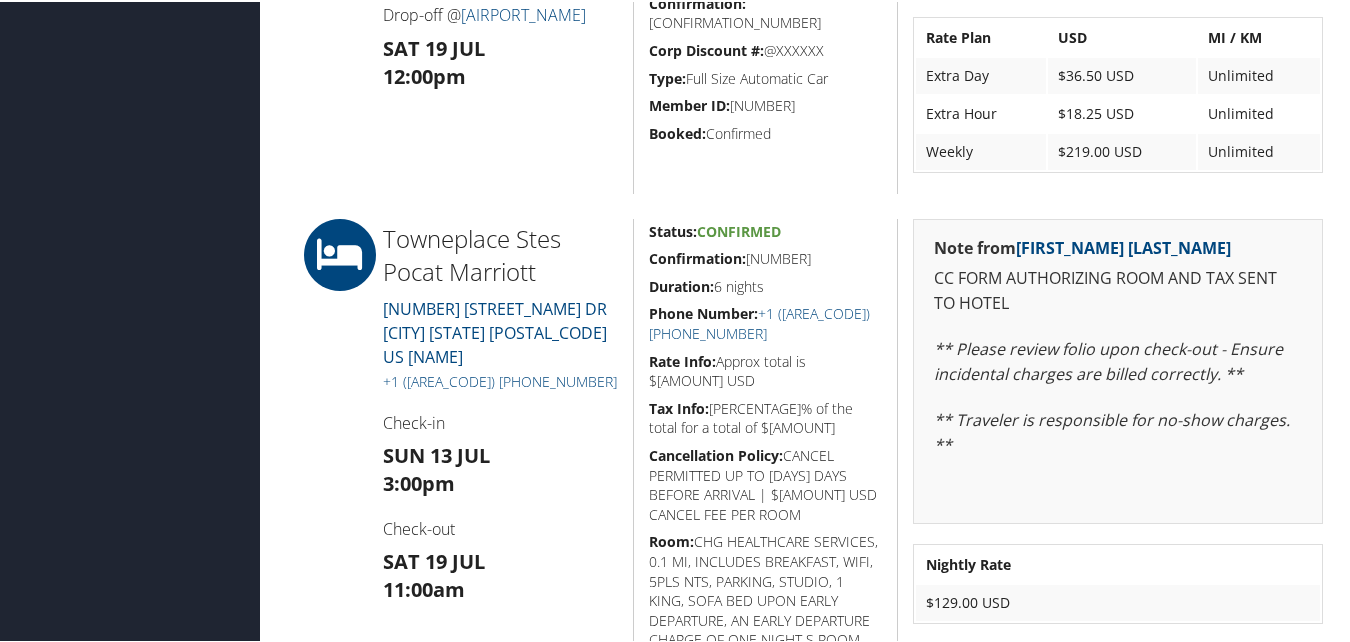 drag, startPoint x: 742, startPoint y: 231, endPoint x: 637, endPoint y: 234, distance: 105.04285 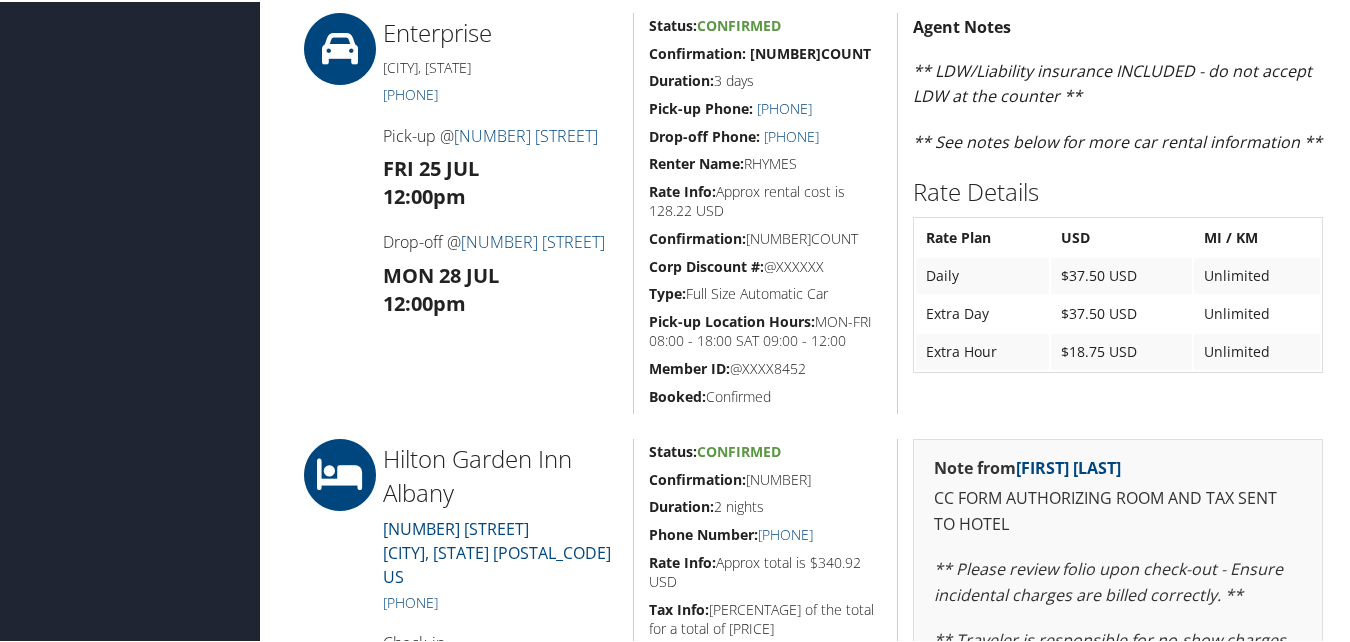 scroll, scrollTop: 600, scrollLeft: 0, axis: vertical 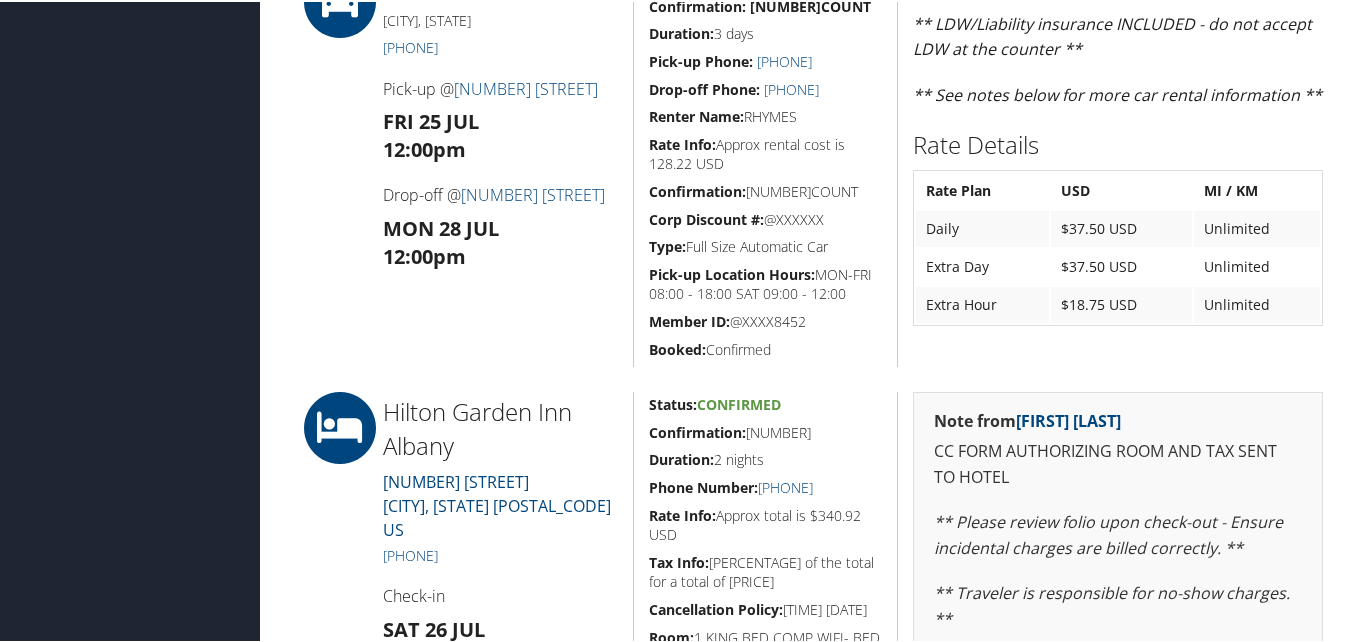 drag, startPoint x: 842, startPoint y: 425, endPoint x: 640, endPoint y: 426, distance: 202.00247 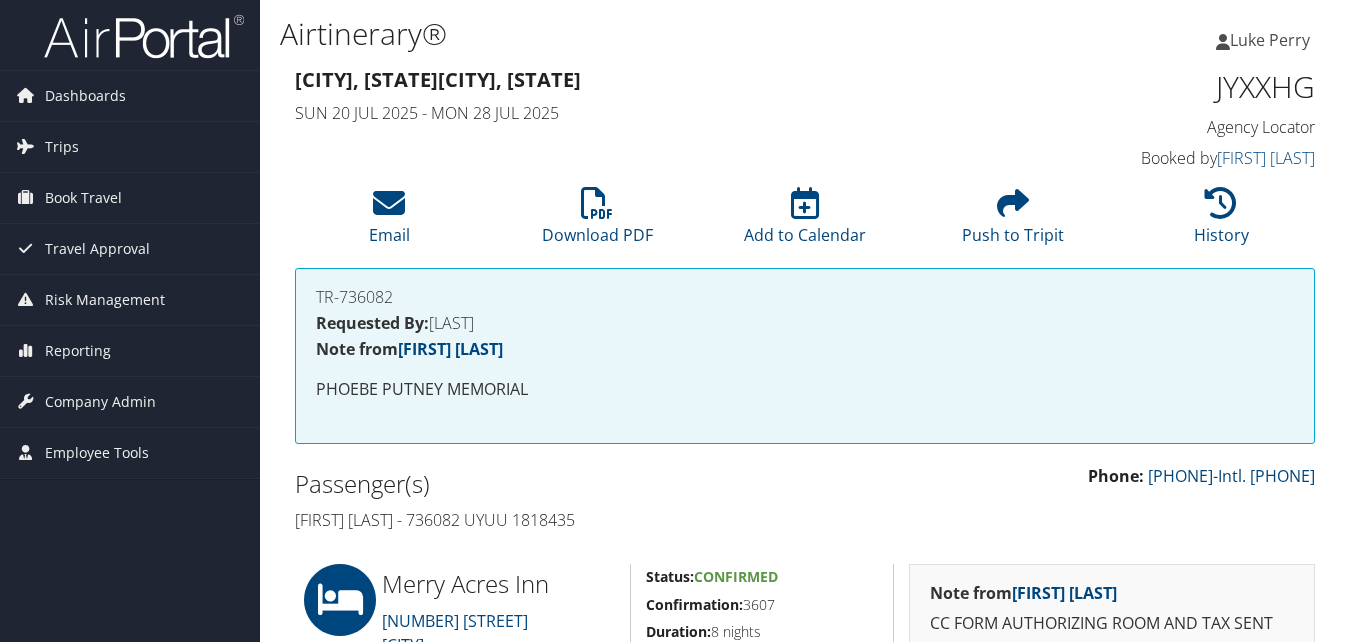 scroll, scrollTop: 400, scrollLeft: 0, axis: vertical 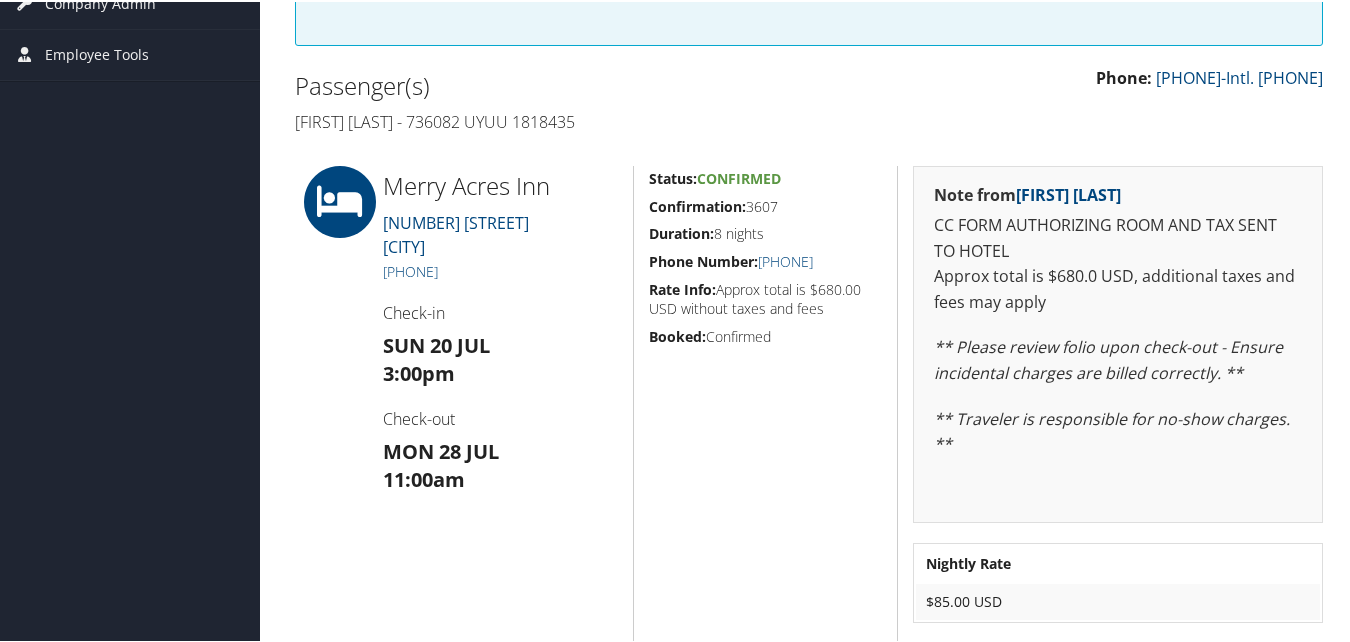 drag, startPoint x: 797, startPoint y: 204, endPoint x: 641, endPoint y: 214, distance: 156.32019 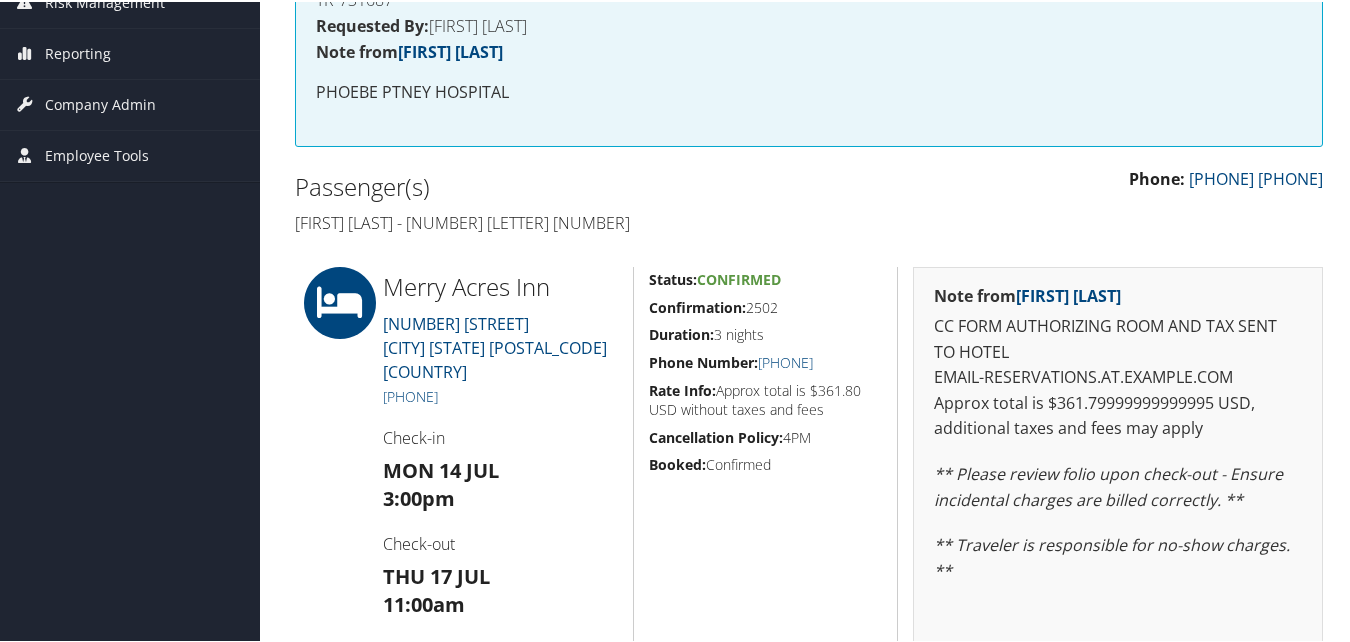 scroll, scrollTop: 300, scrollLeft: 0, axis: vertical 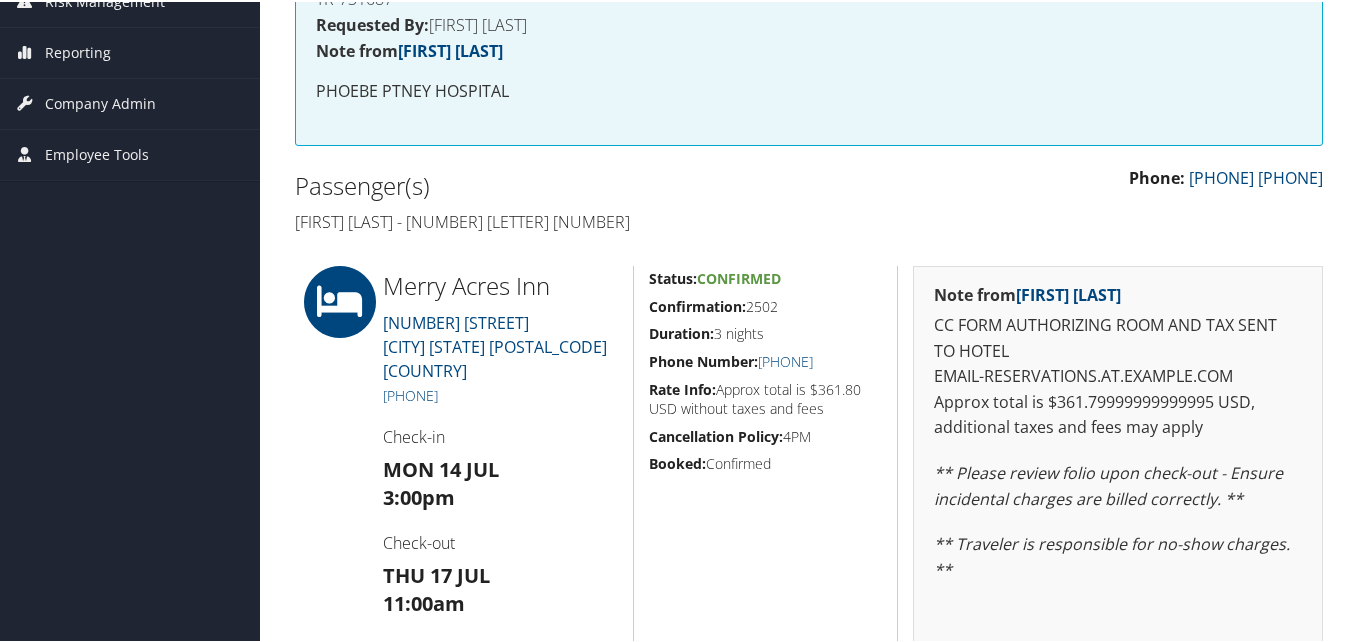 drag, startPoint x: 801, startPoint y: 307, endPoint x: 638, endPoint y: 300, distance: 163.15024 